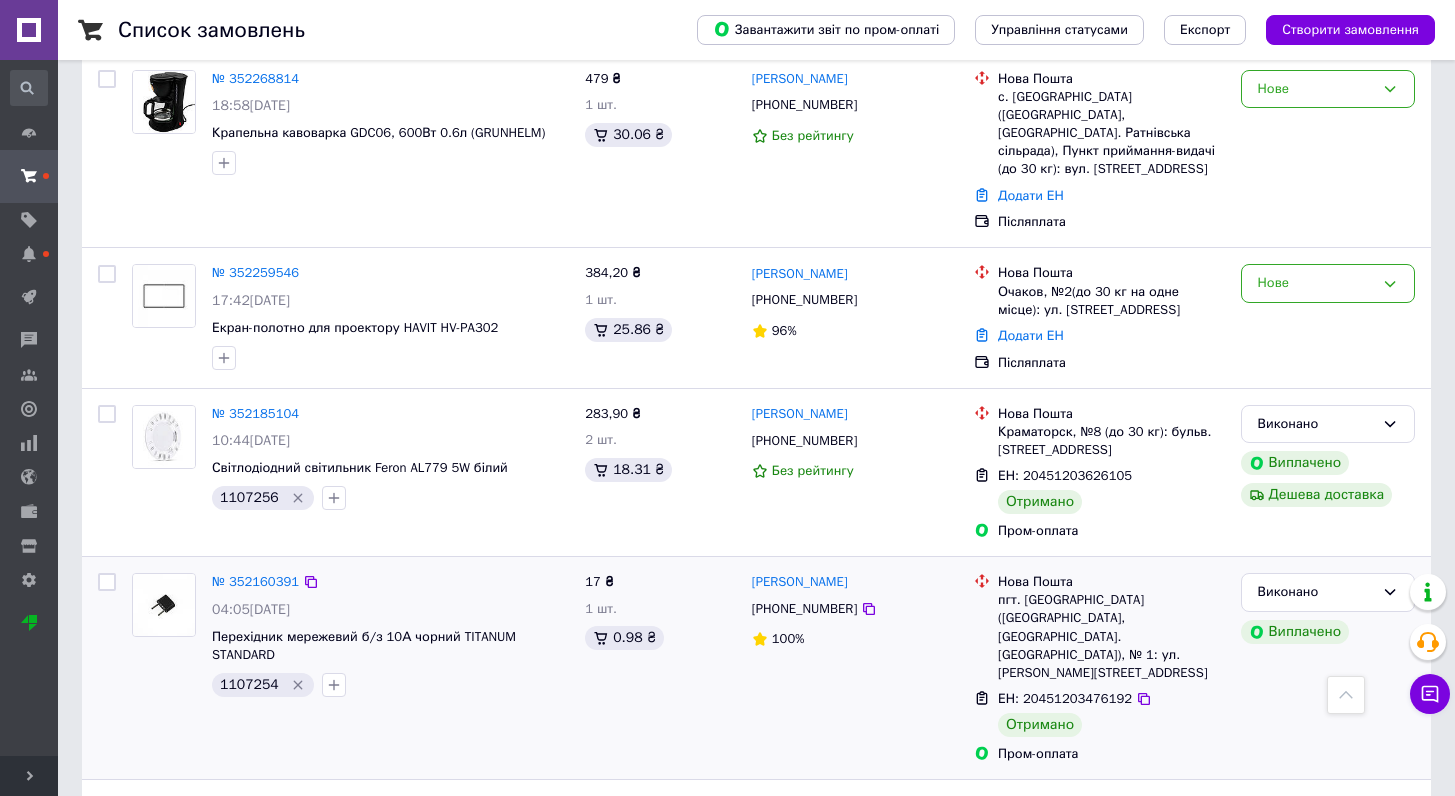 scroll, scrollTop: 3430, scrollLeft: 0, axis: vertical 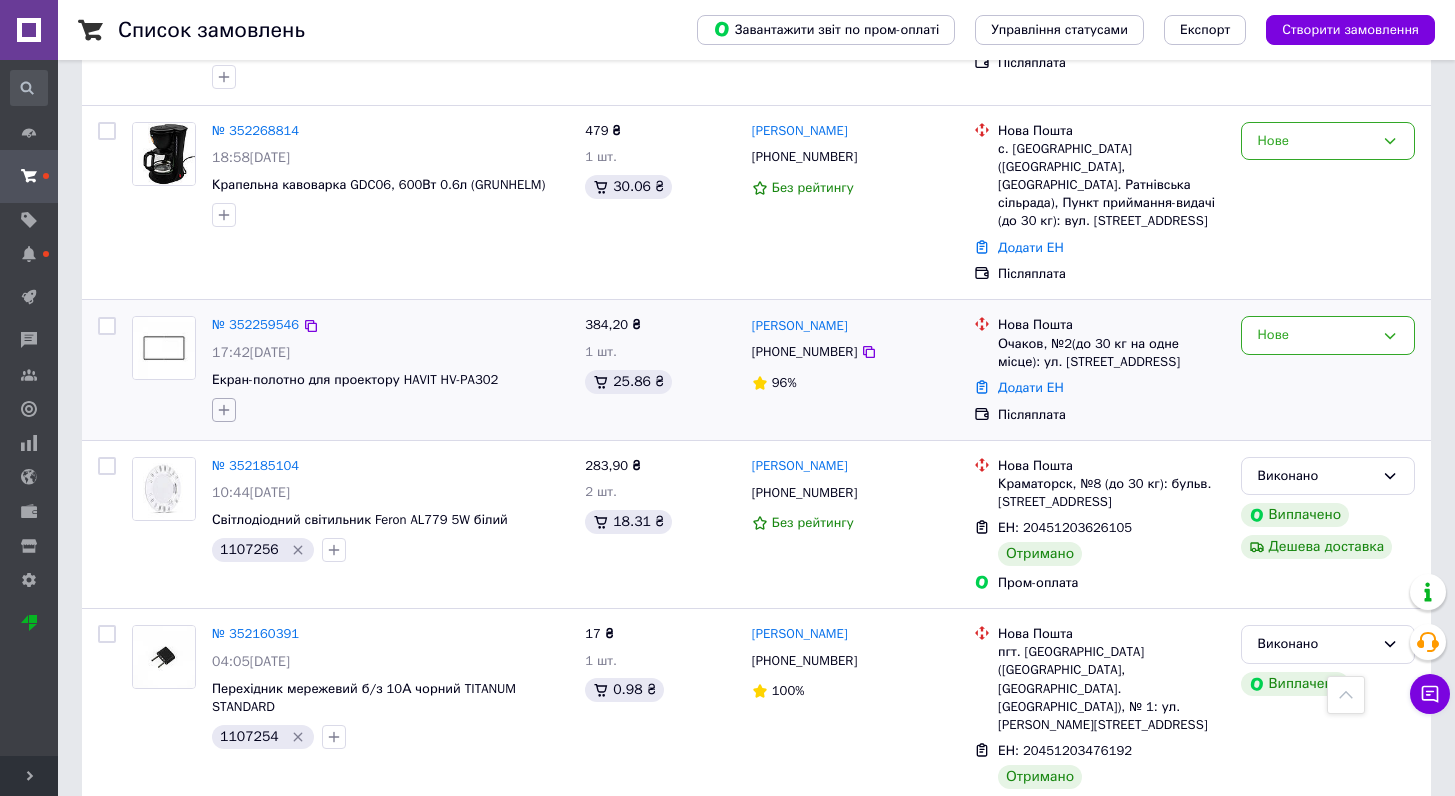 click 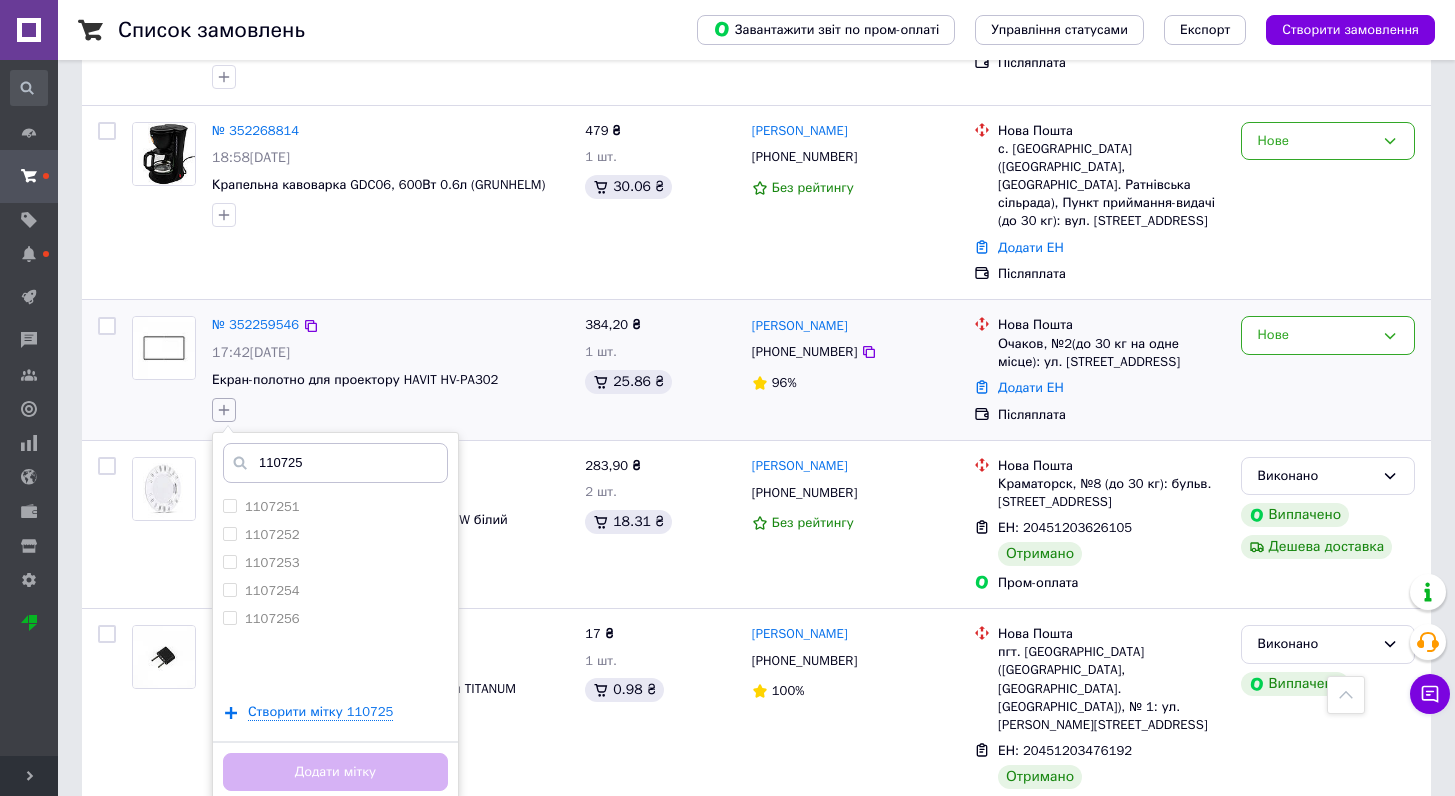 type on "1107257" 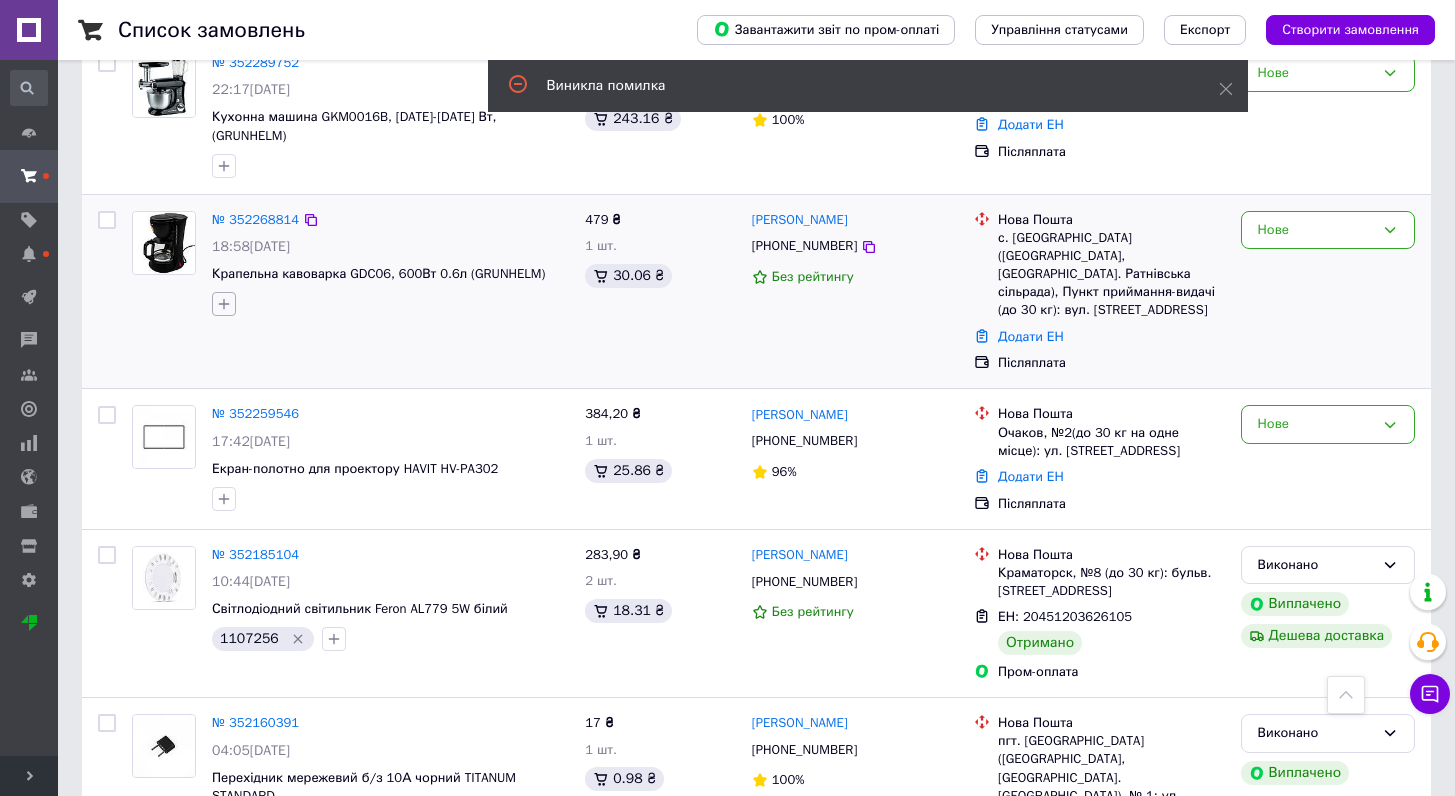 scroll, scrollTop: 3325, scrollLeft: 0, axis: vertical 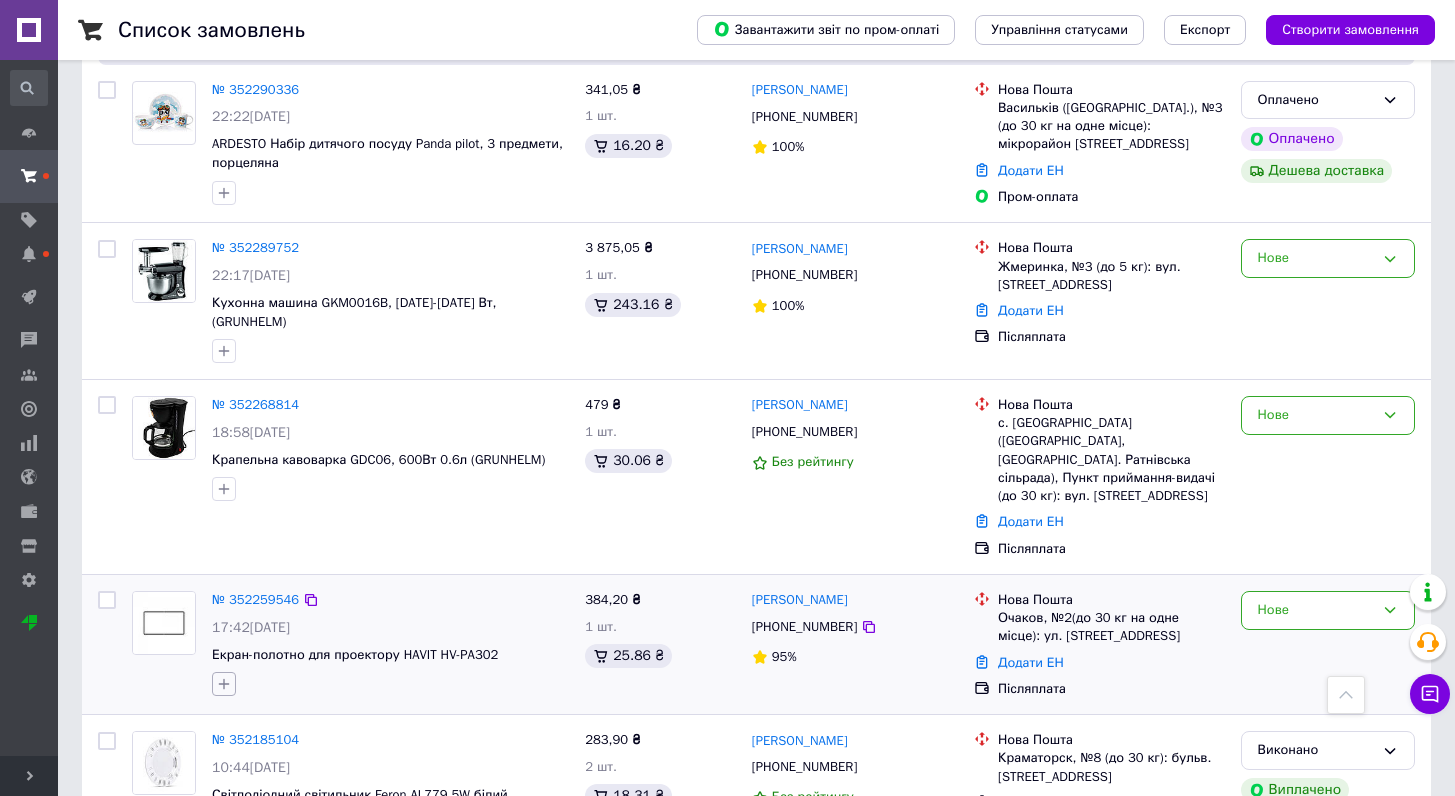 click at bounding box center (224, 684) 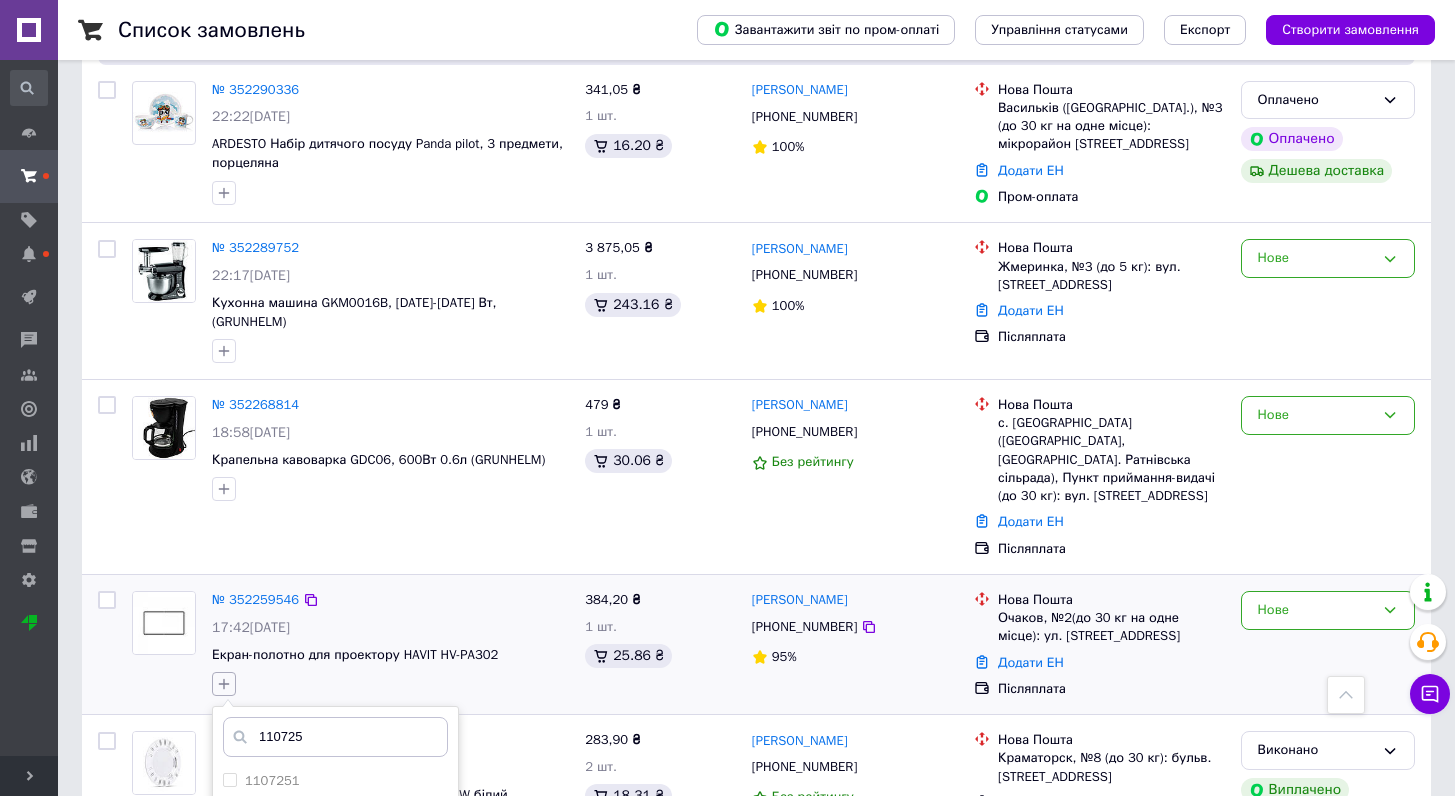 type on "1107257" 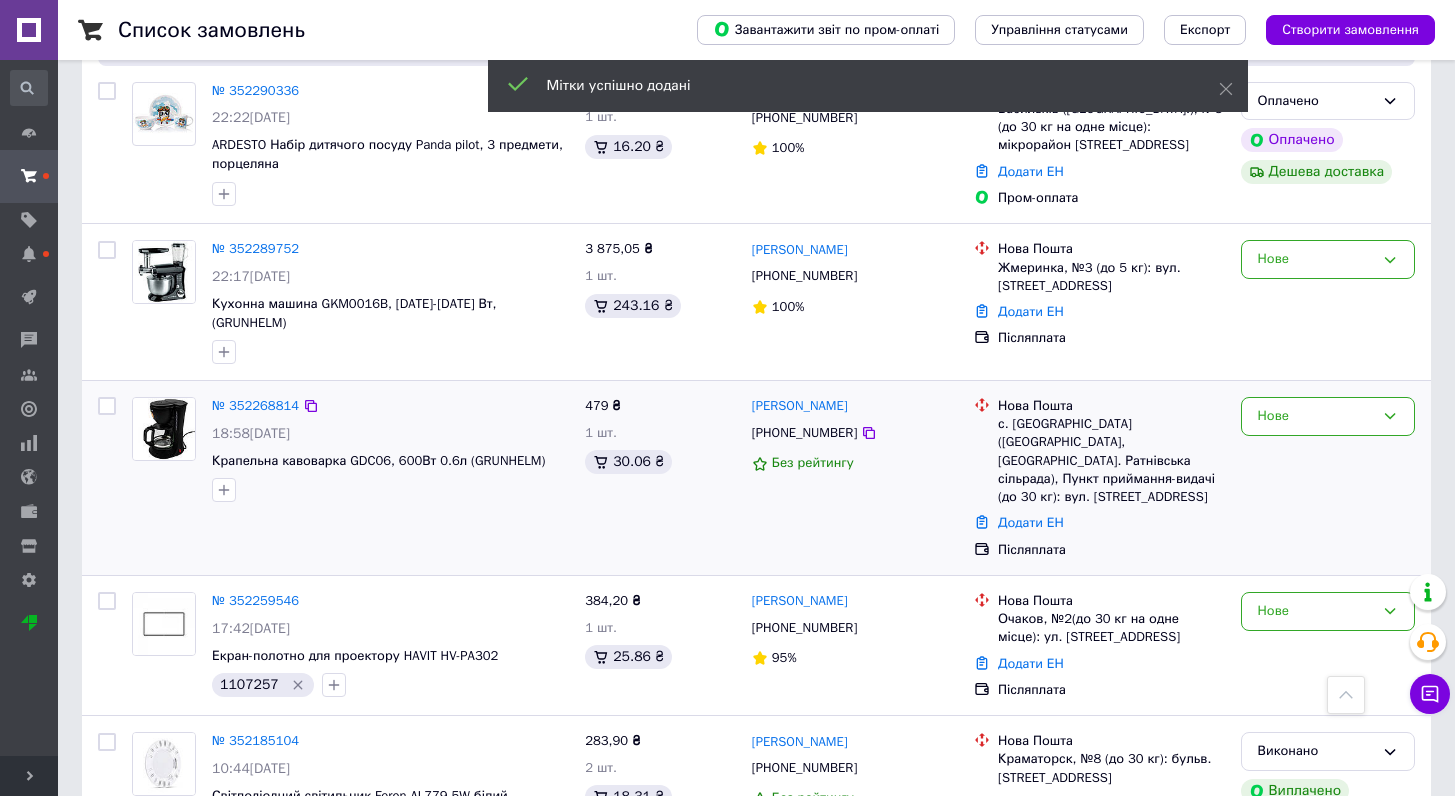scroll, scrollTop: 3730, scrollLeft: 0, axis: vertical 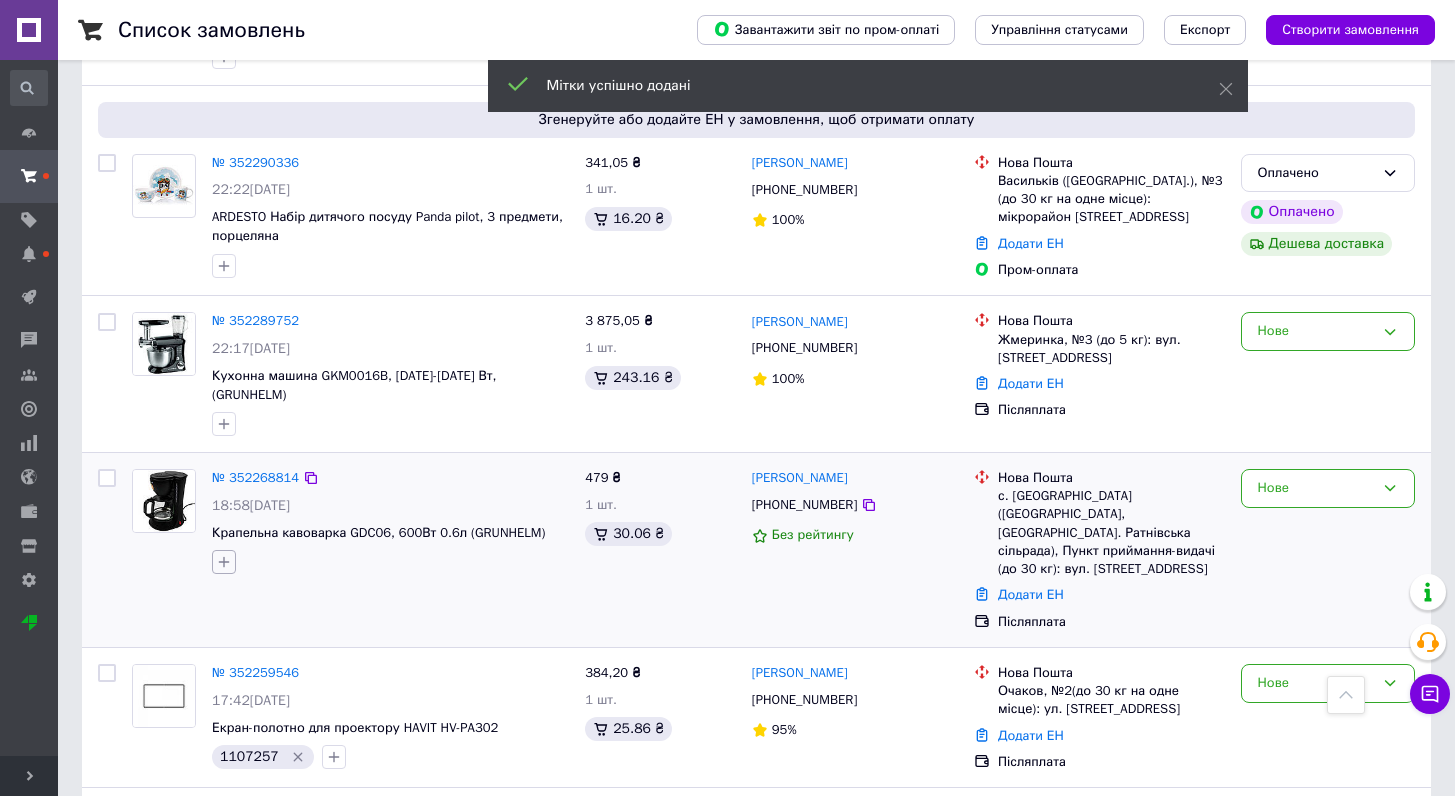 click 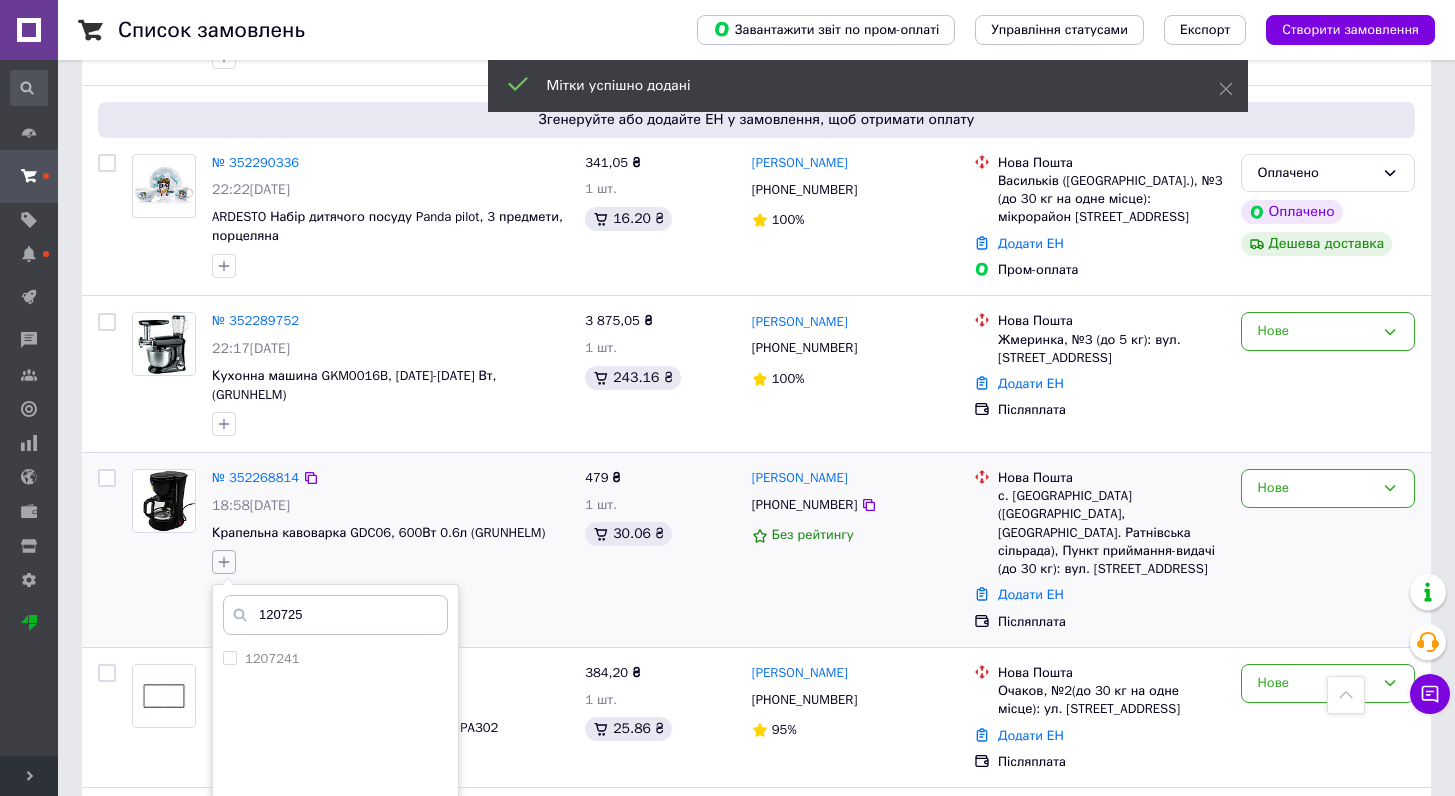 type on "1207251" 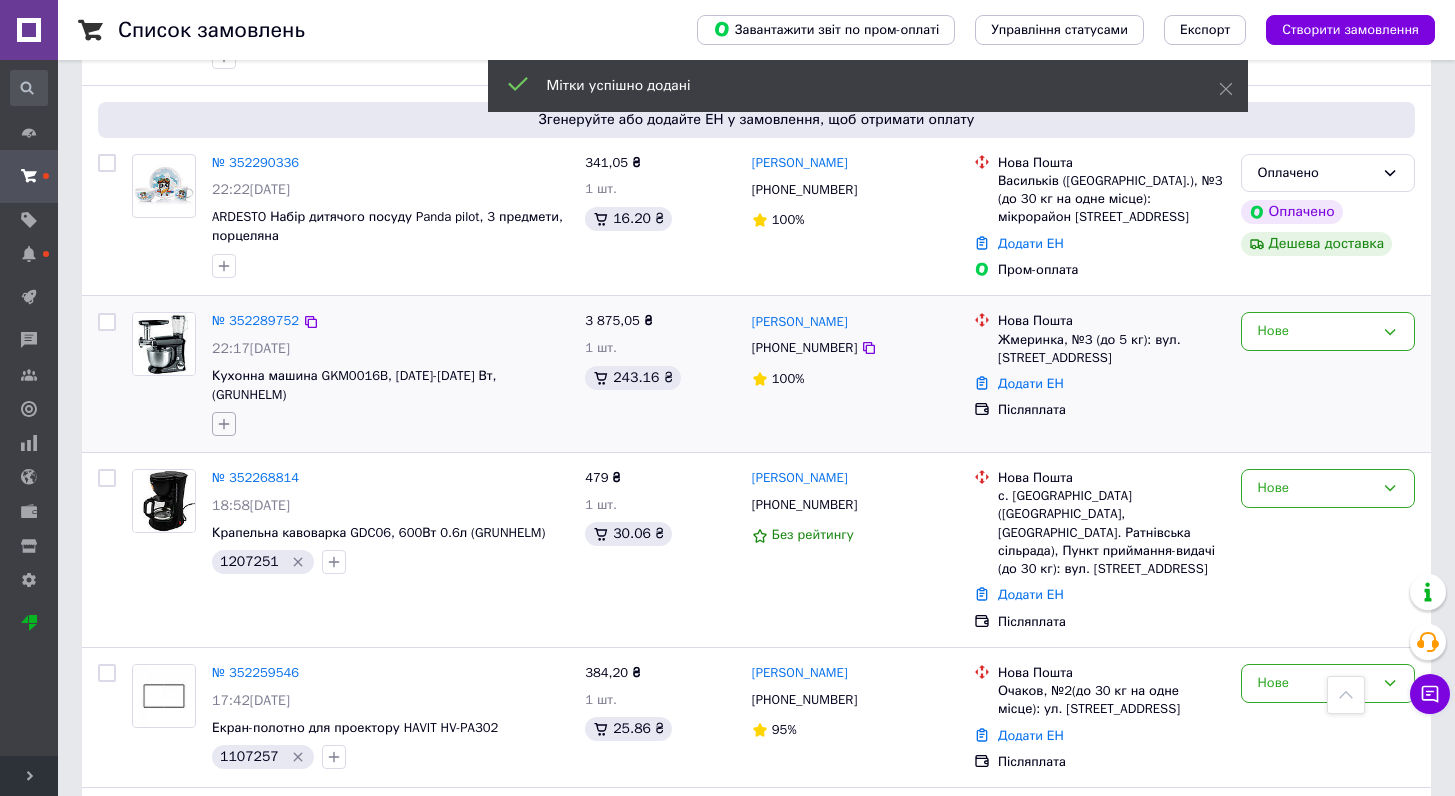 click 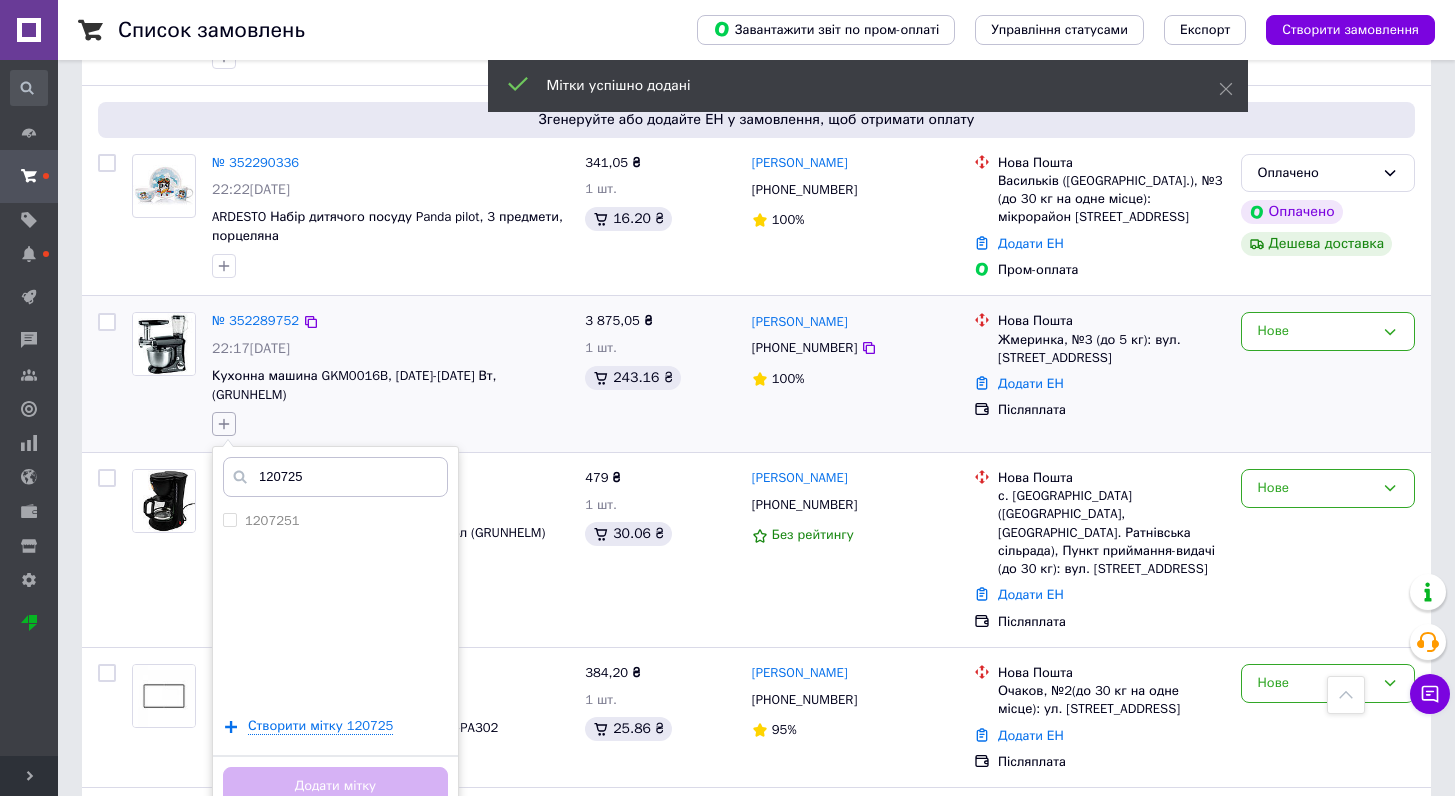 type on "1207252" 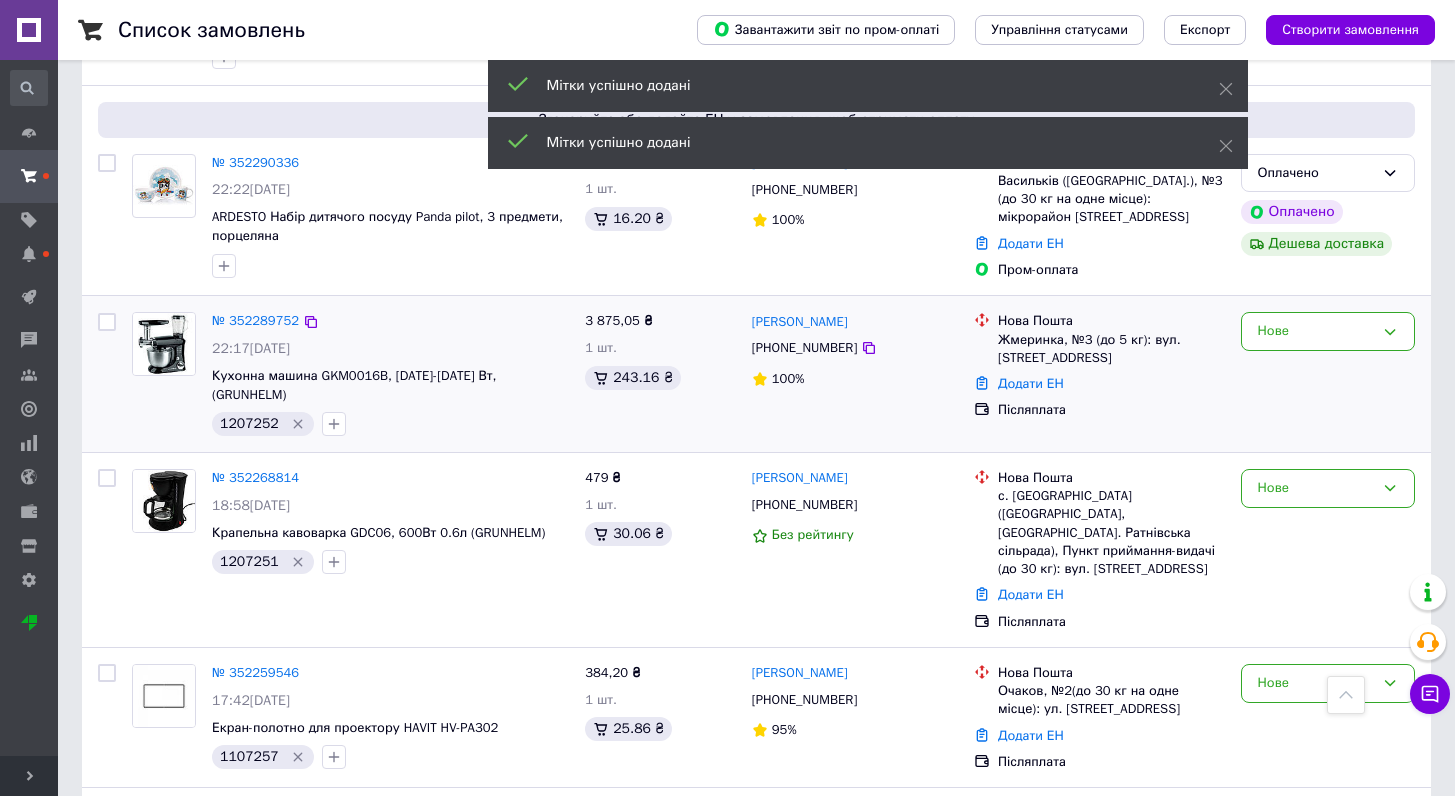 scroll, scrollTop: 3535, scrollLeft: 0, axis: vertical 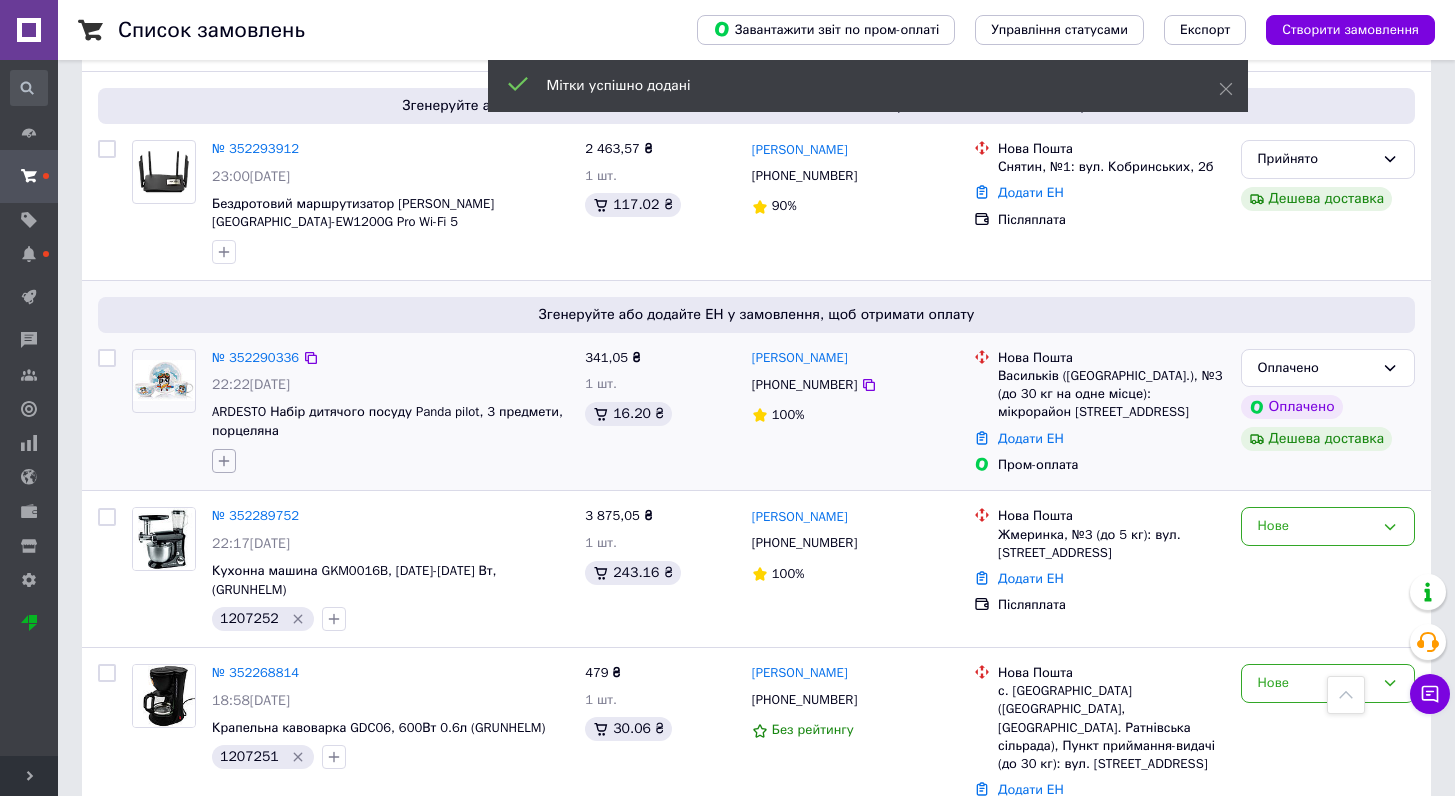 click 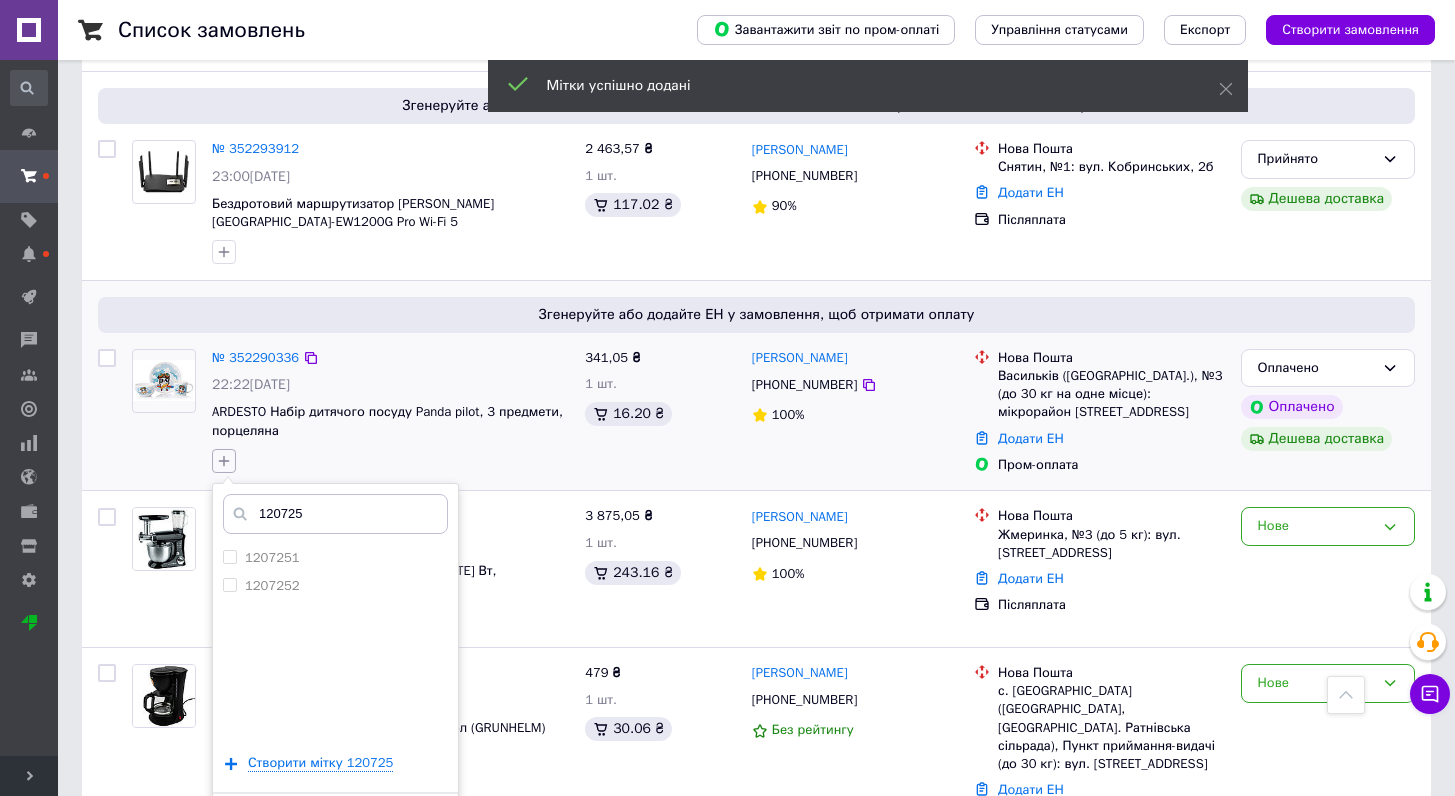 type on "1207253" 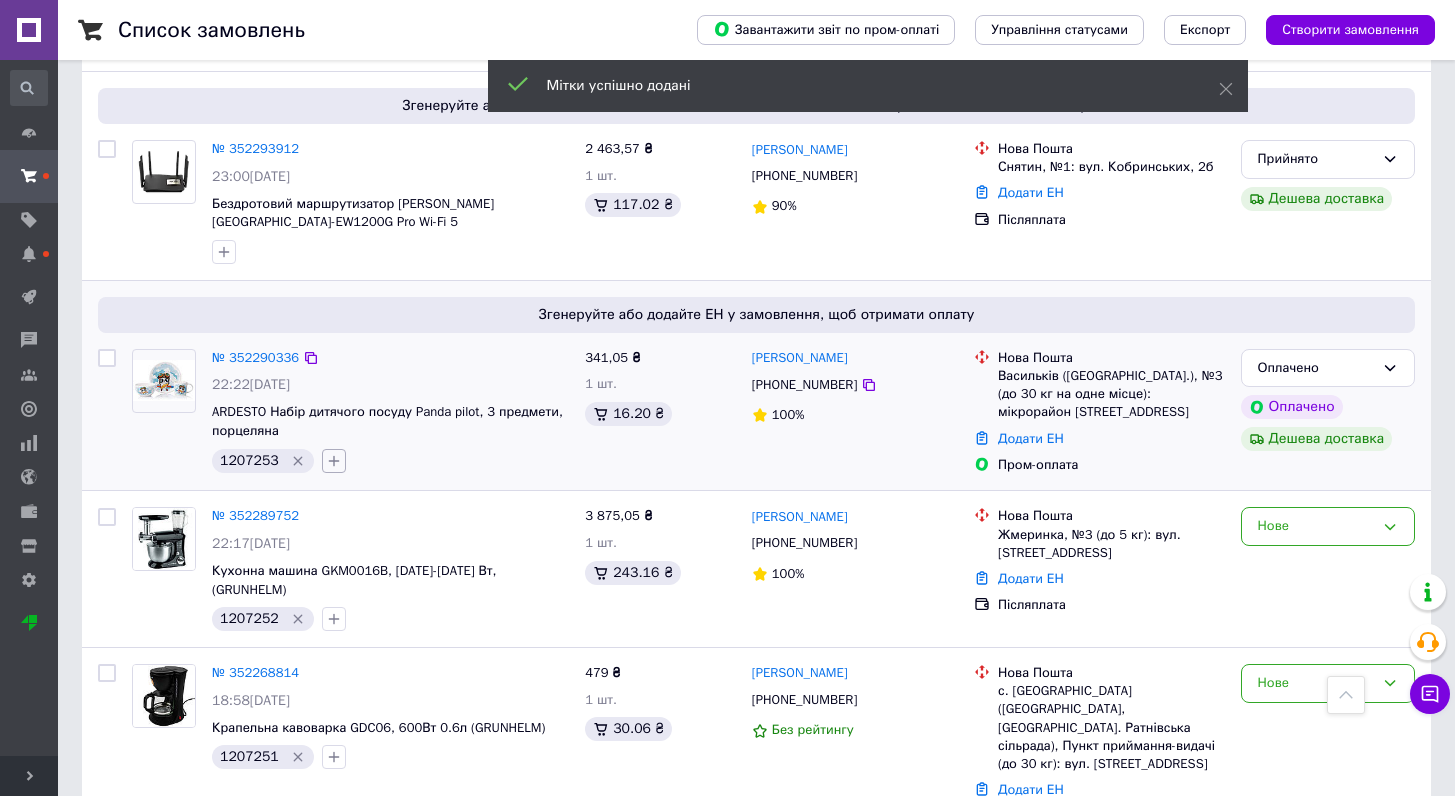 scroll, scrollTop: 3358, scrollLeft: 0, axis: vertical 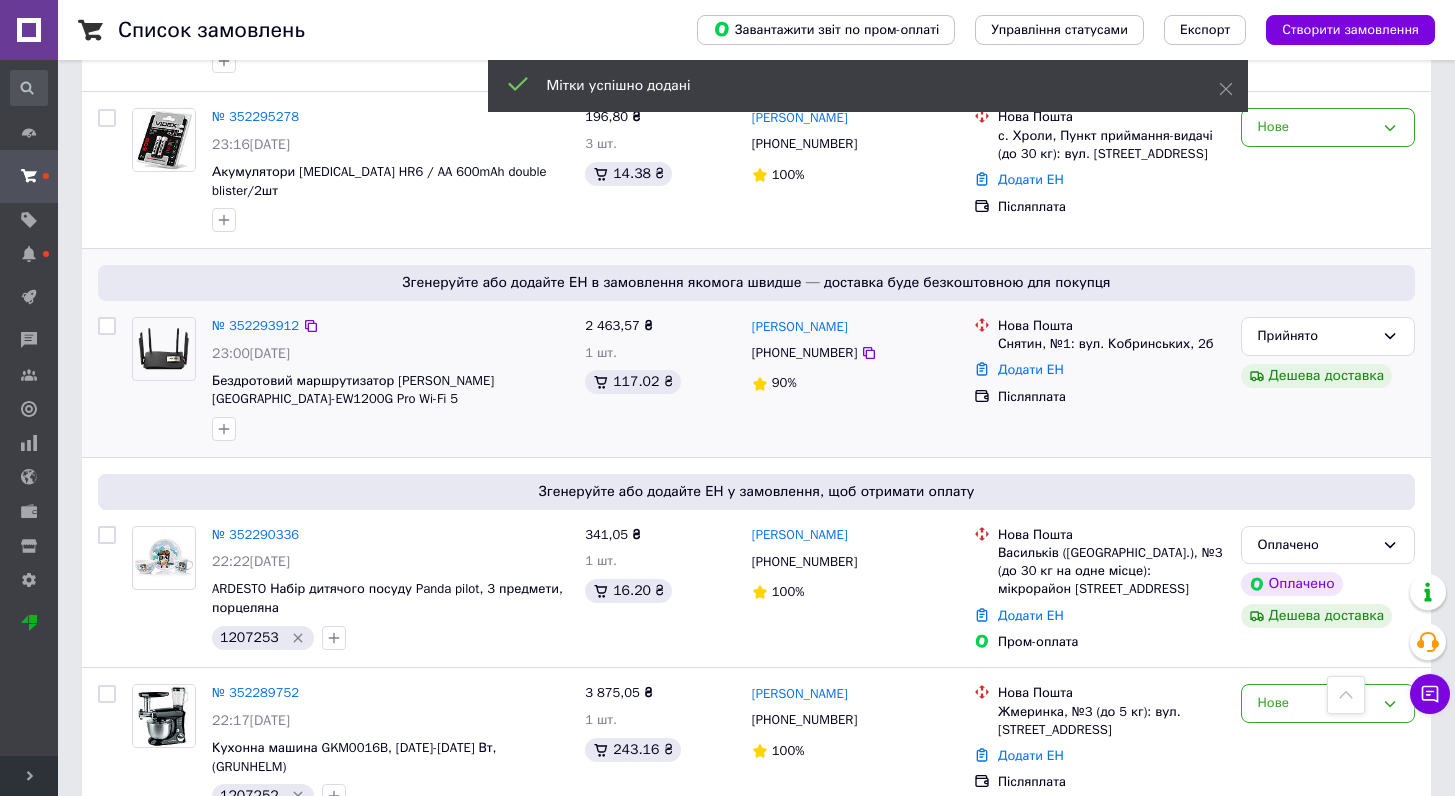 click at bounding box center [224, 429] 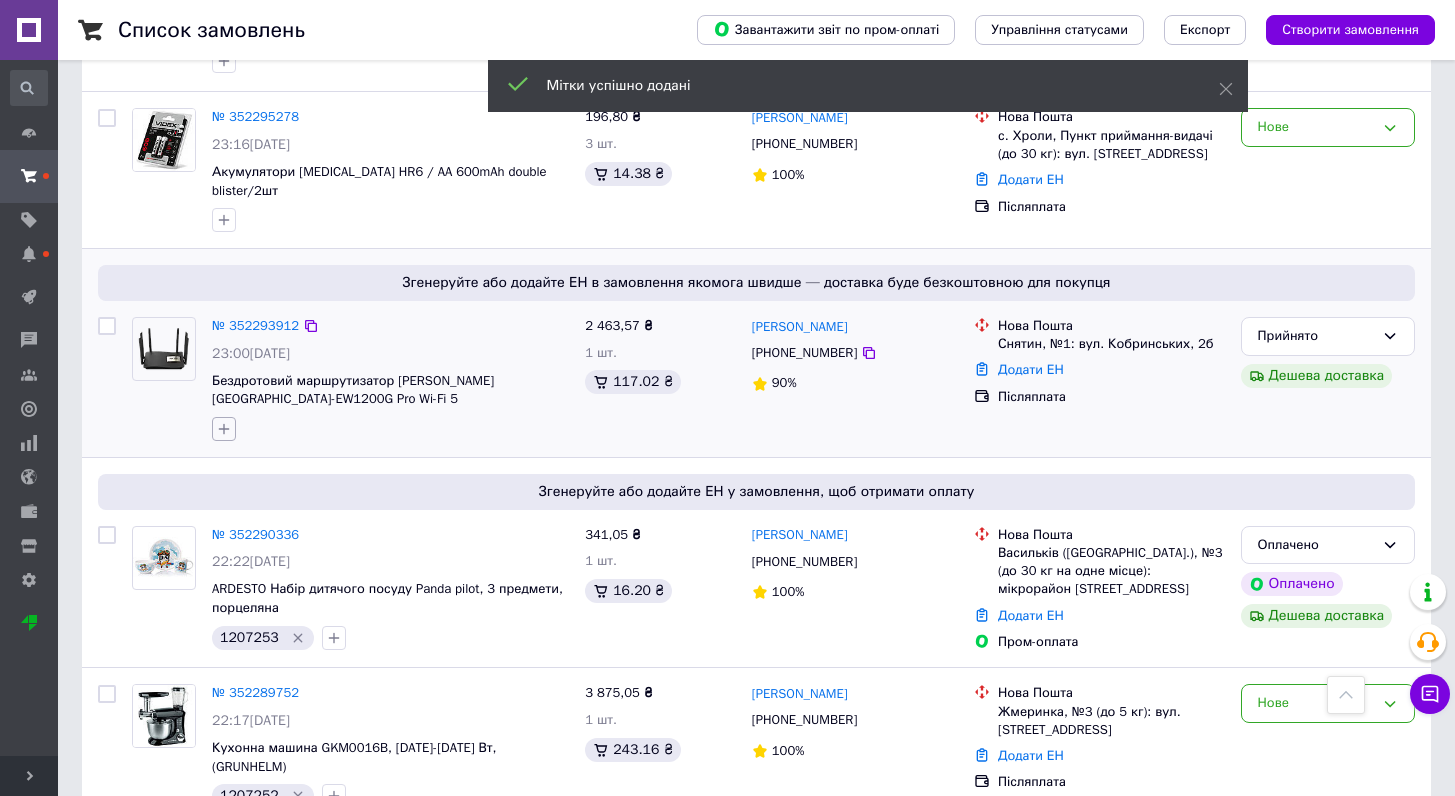 click at bounding box center [224, 429] 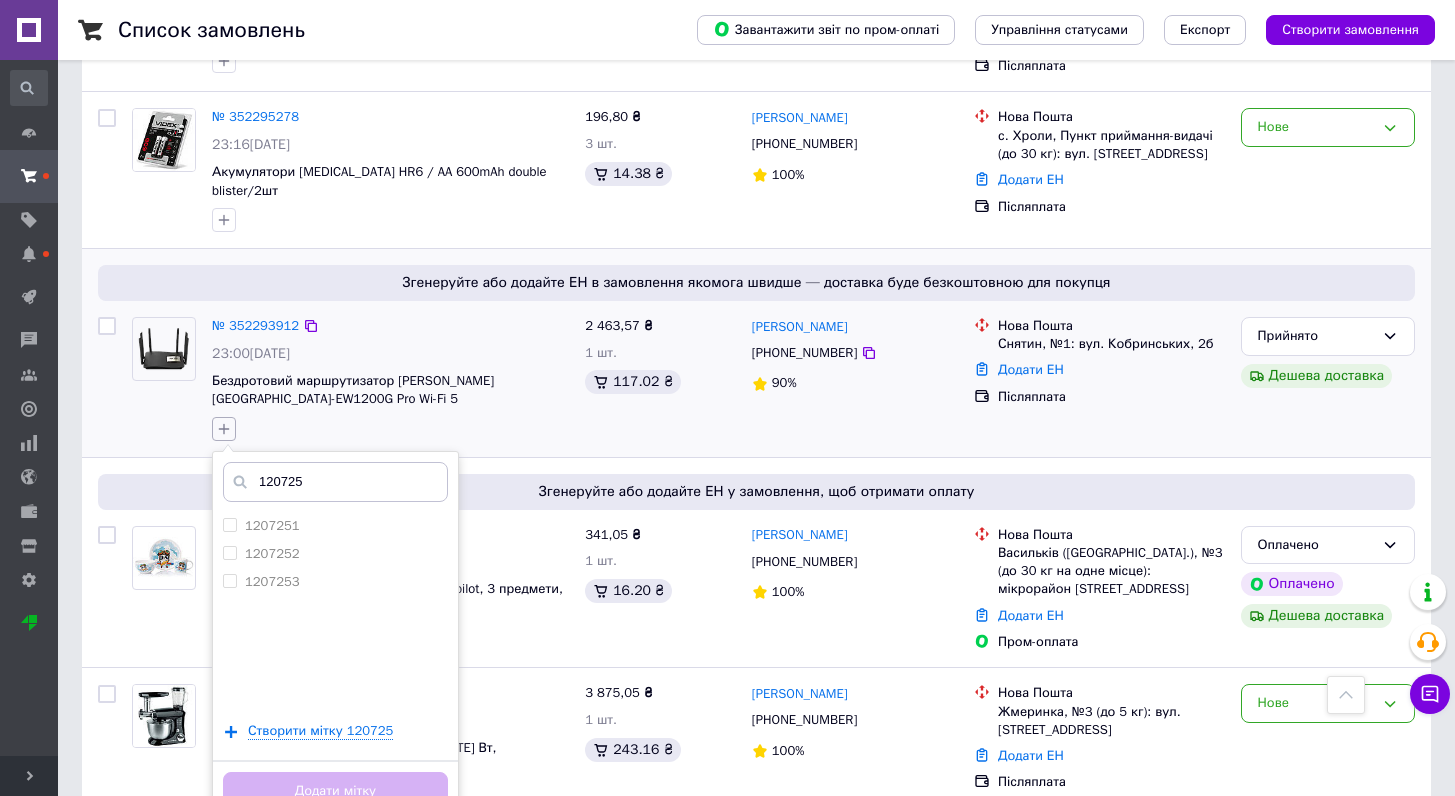 type on "1207254" 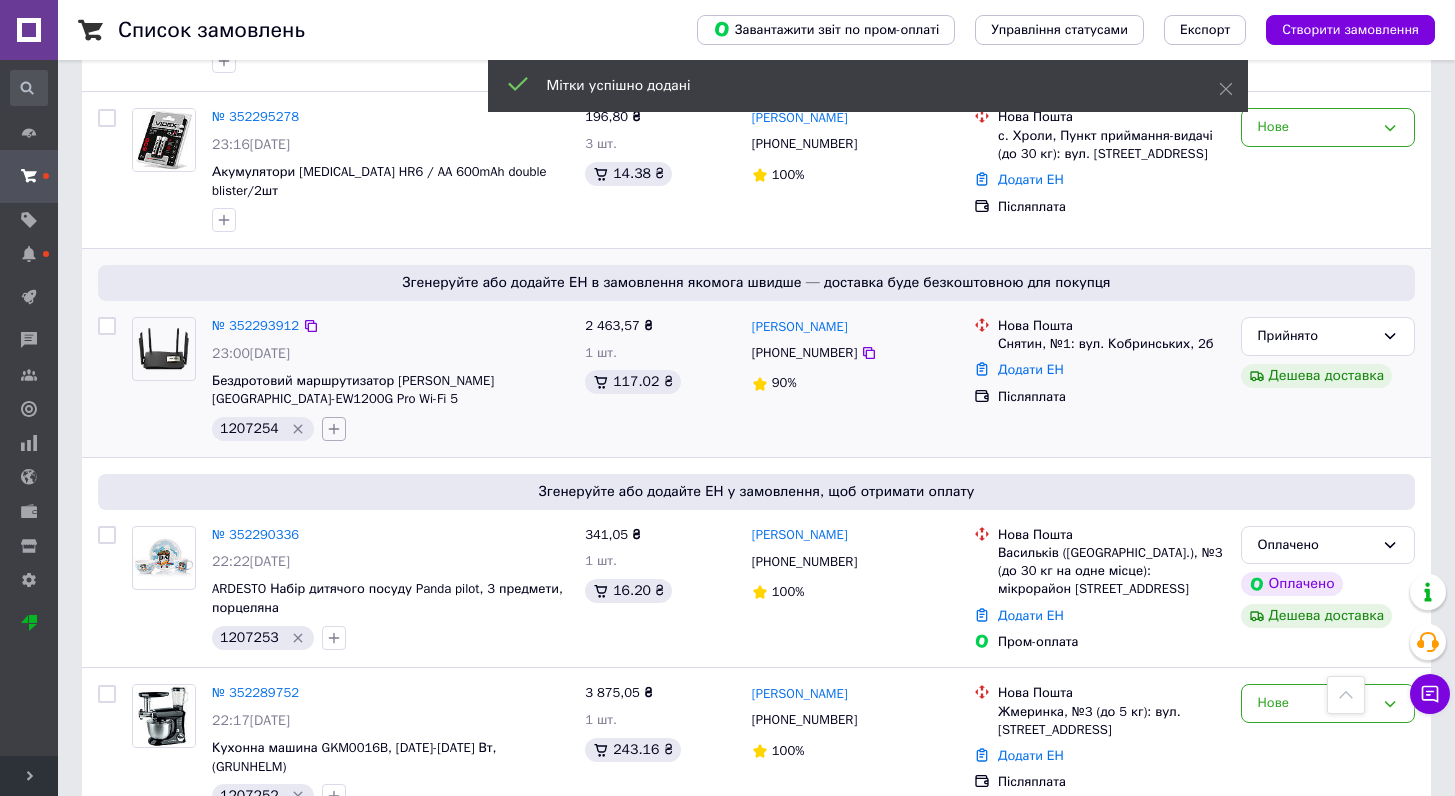 scroll, scrollTop: 3201, scrollLeft: 0, axis: vertical 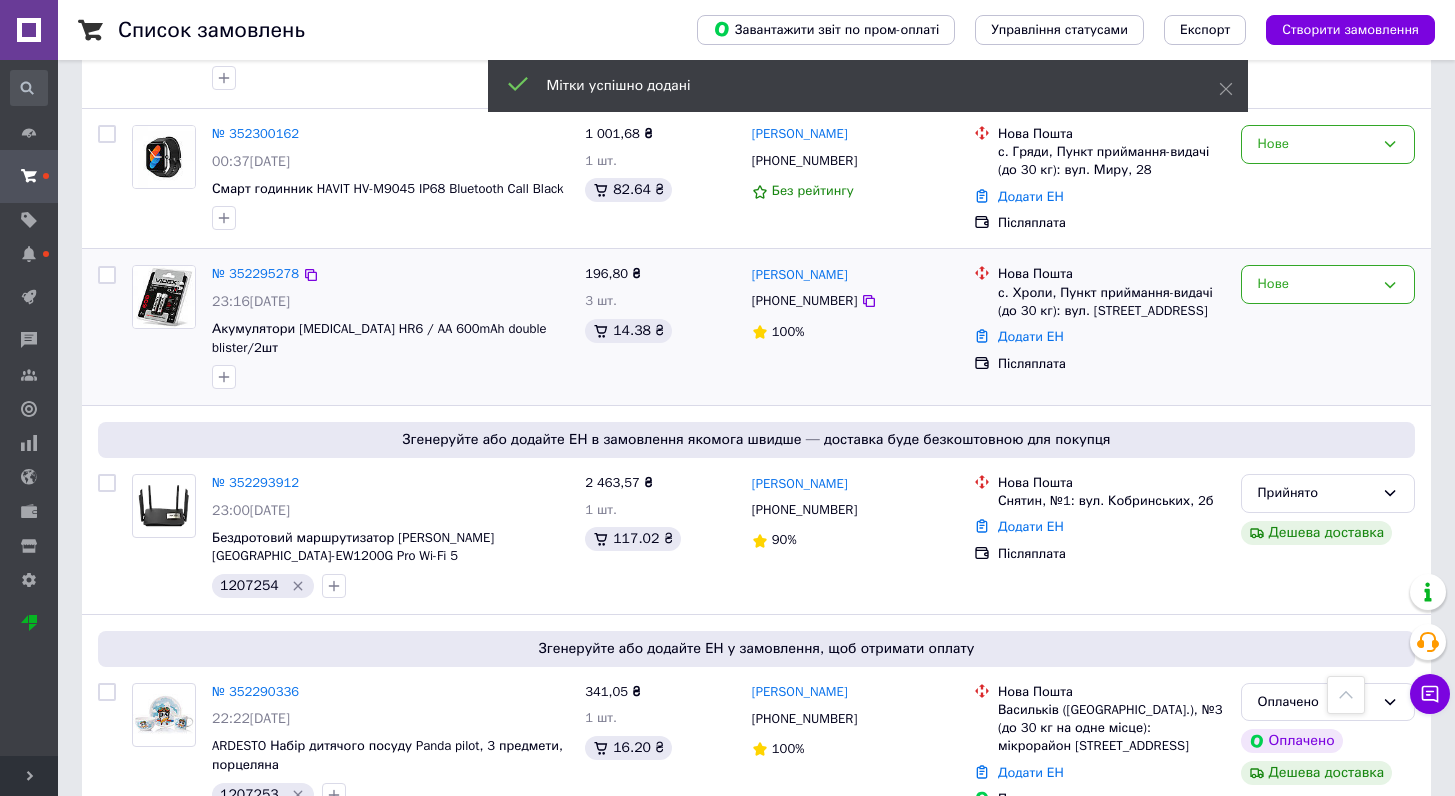 click at bounding box center [224, 377] 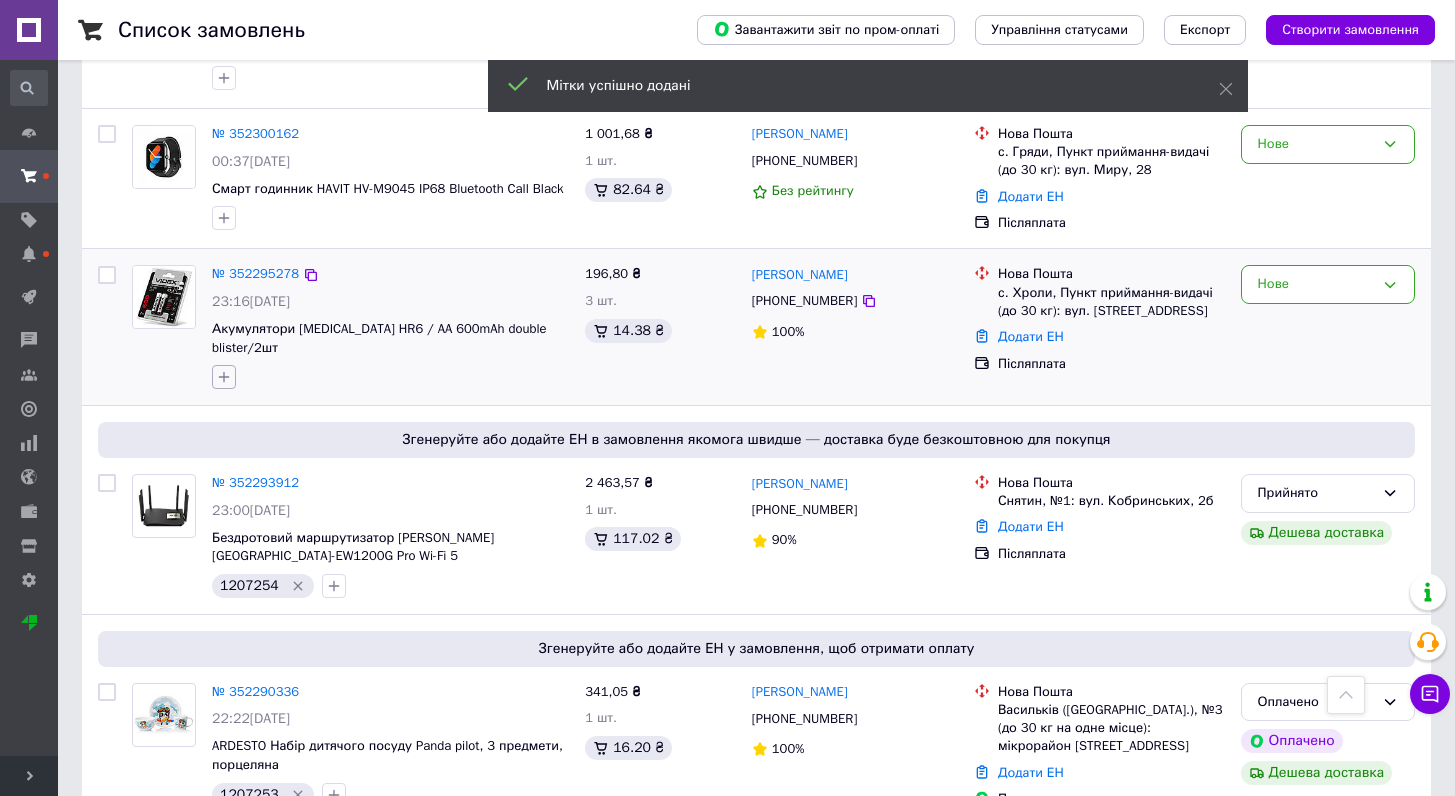 click at bounding box center [224, 377] 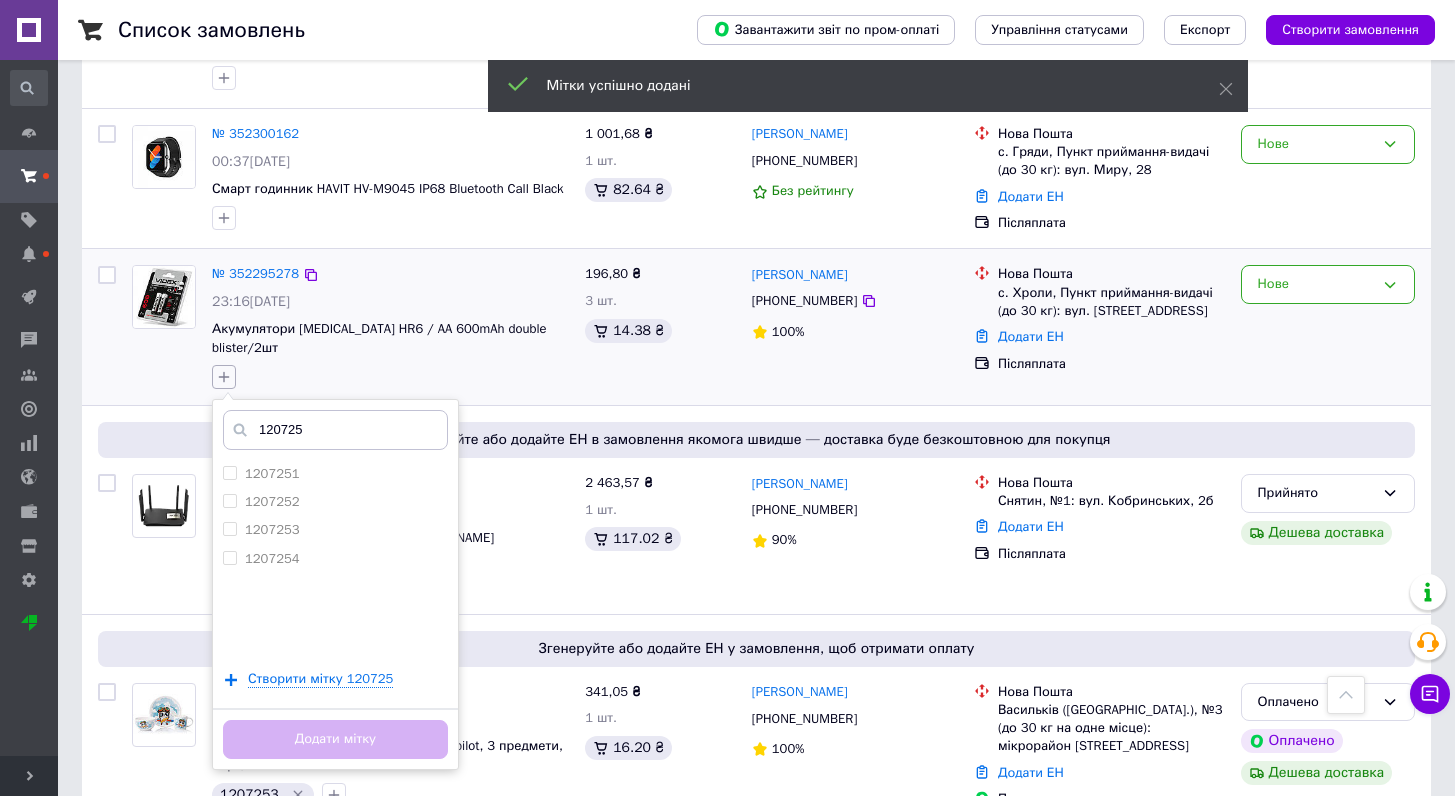type on "1207255" 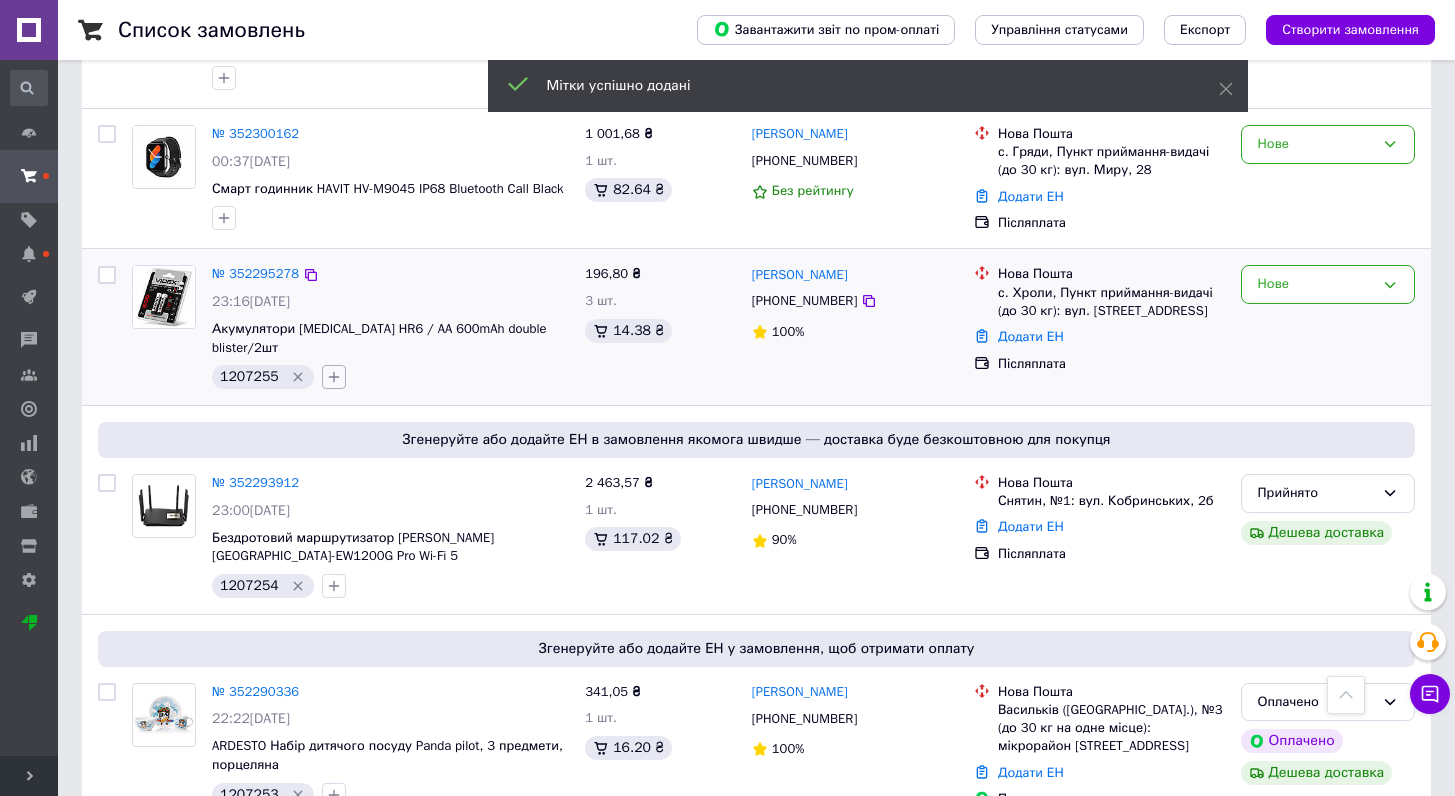 scroll, scrollTop: 3049, scrollLeft: 0, axis: vertical 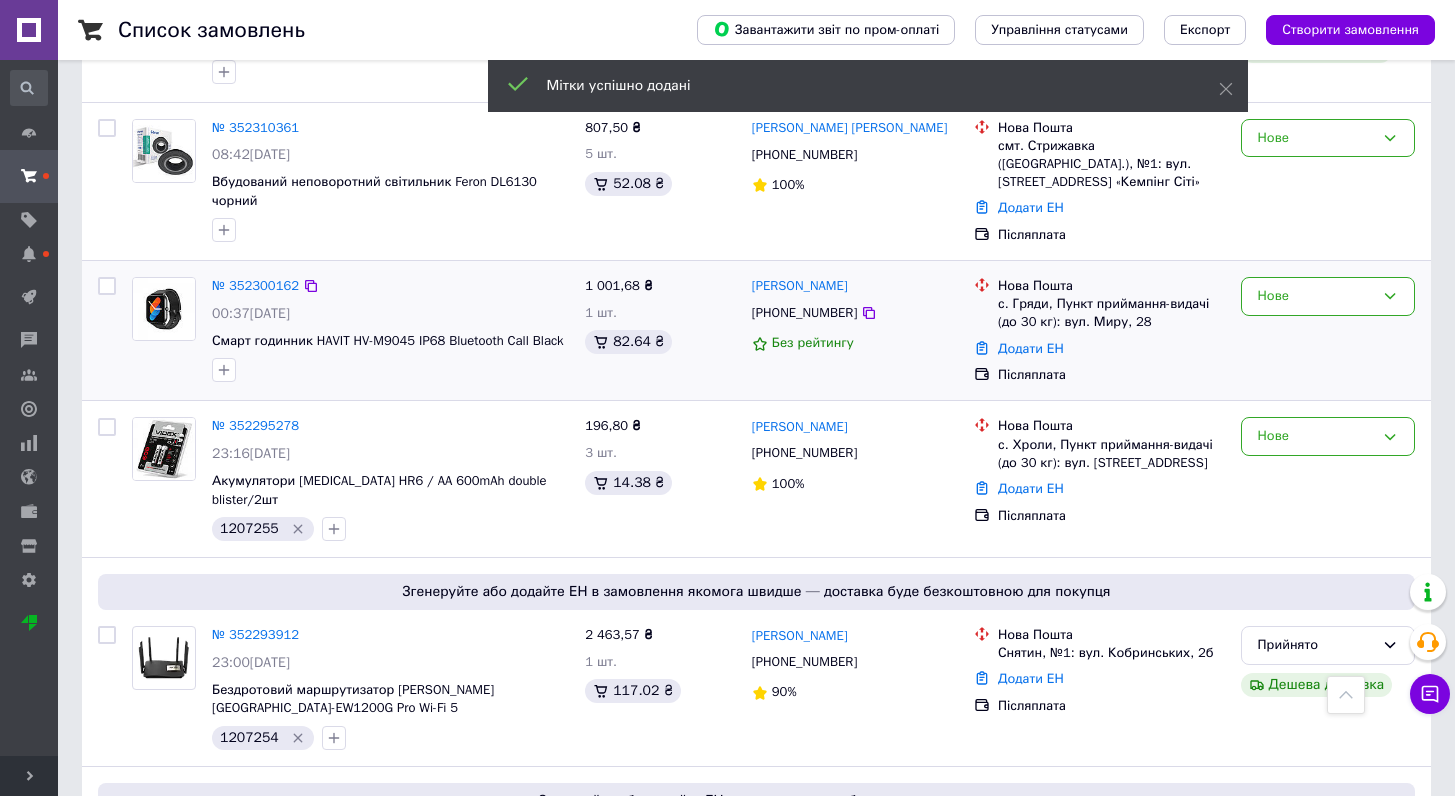 click at bounding box center (224, 370) 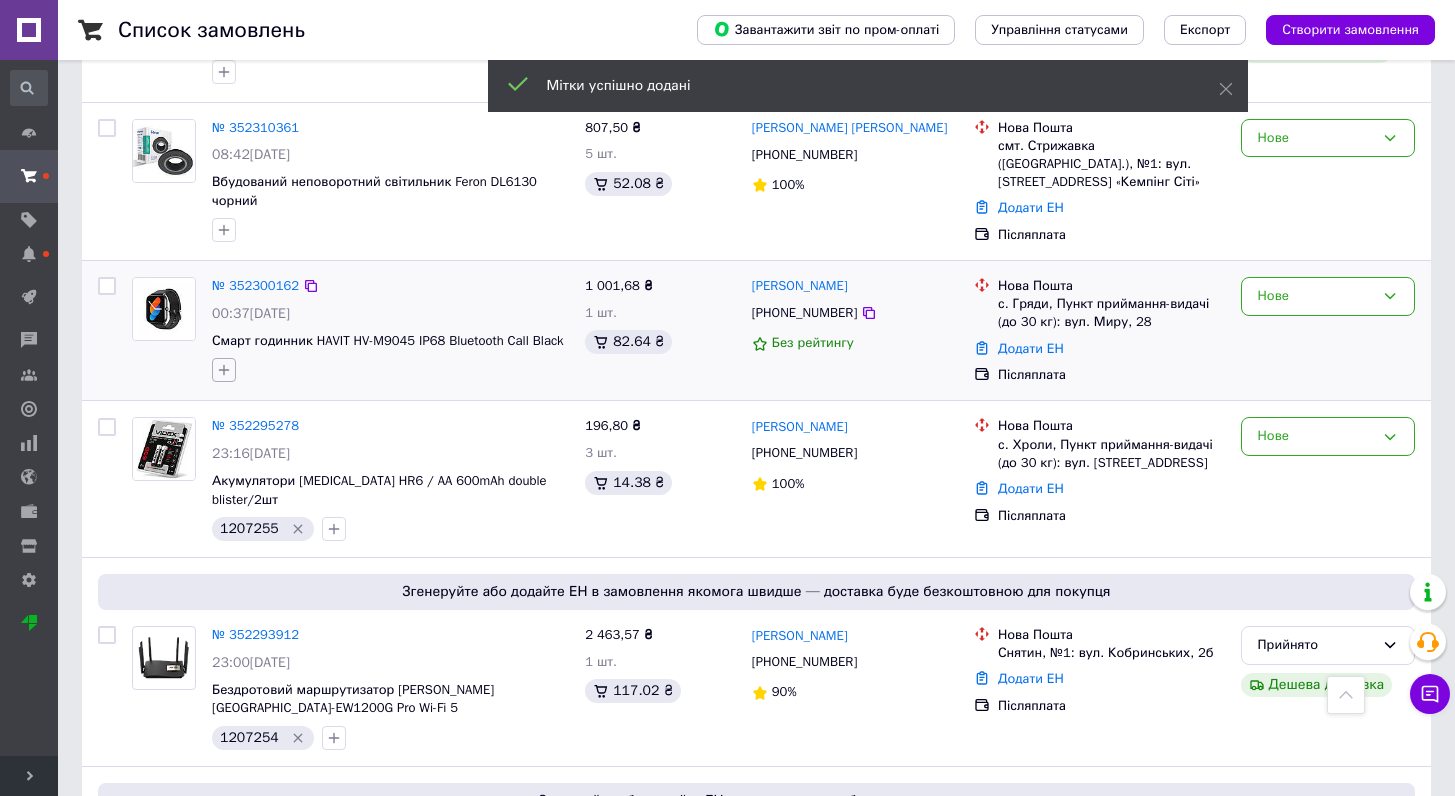 click 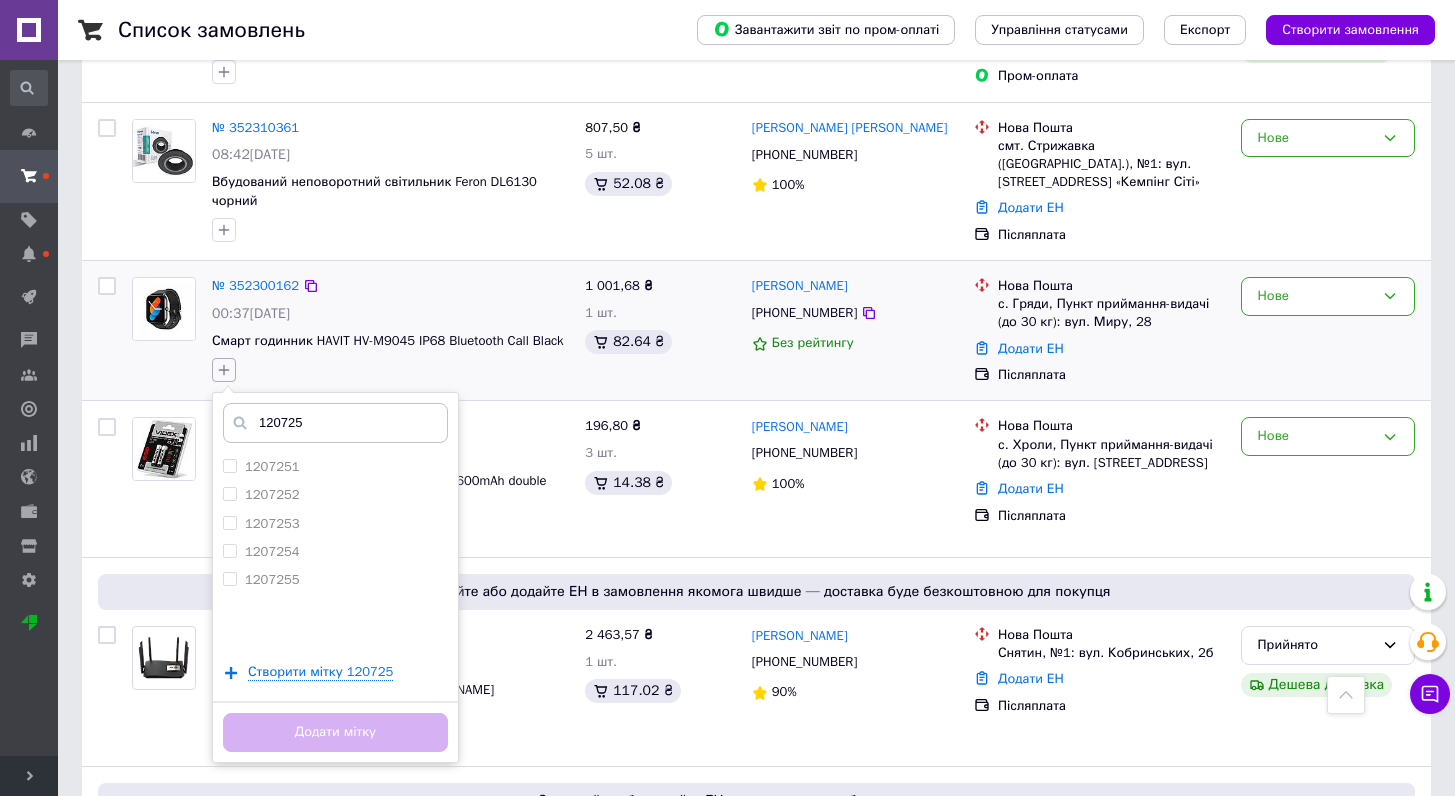 type on "1207256" 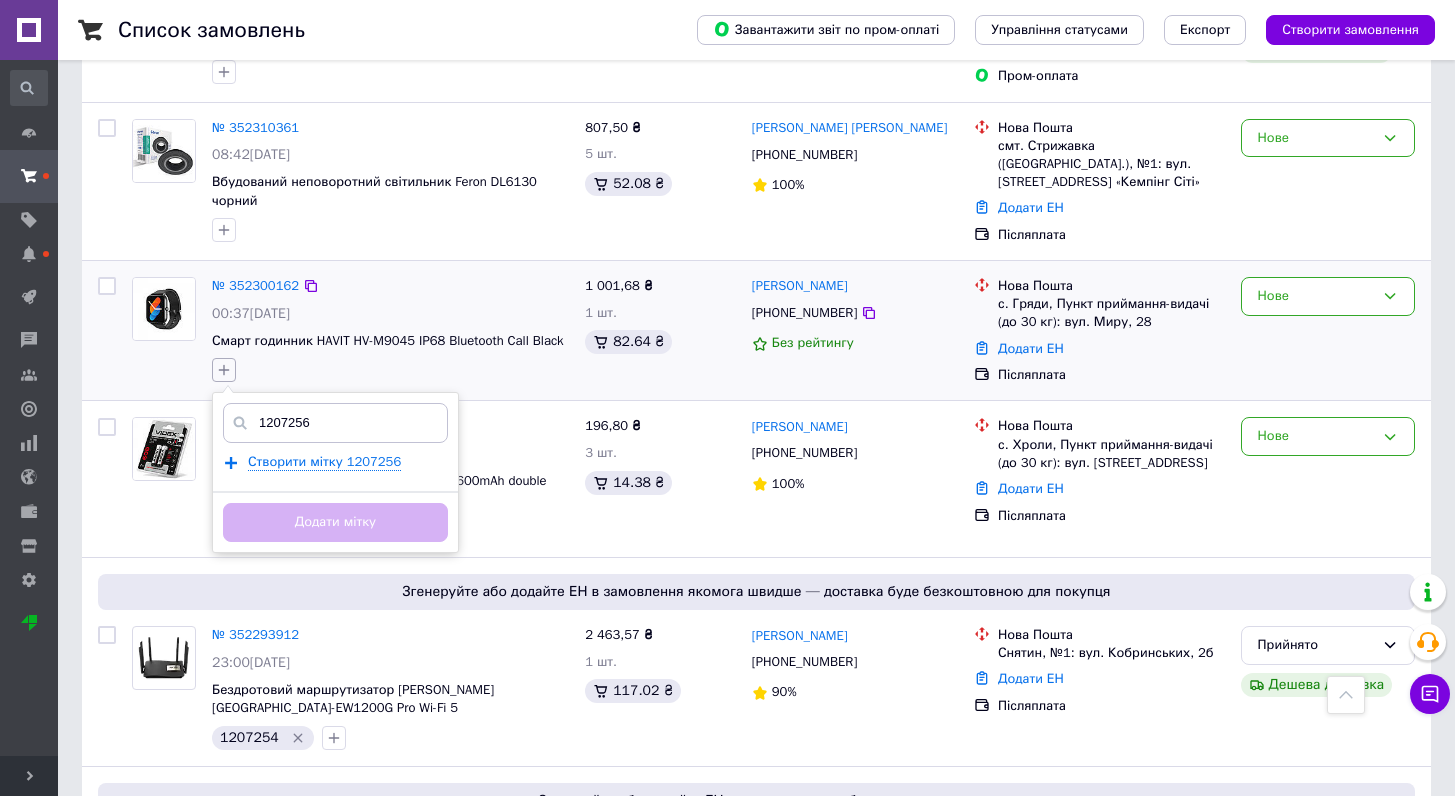 type 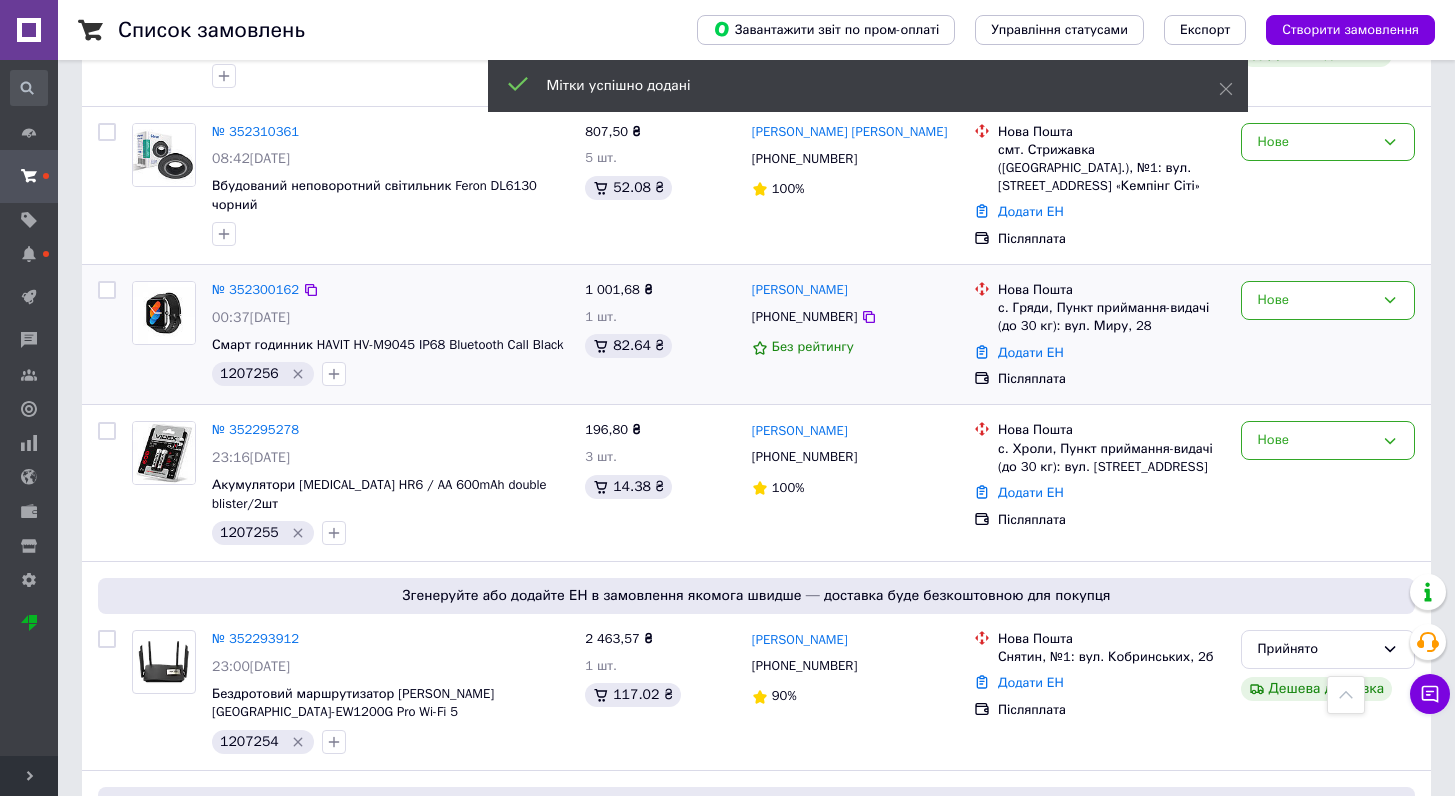 scroll, scrollTop: 2864, scrollLeft: 0, axis: vertical 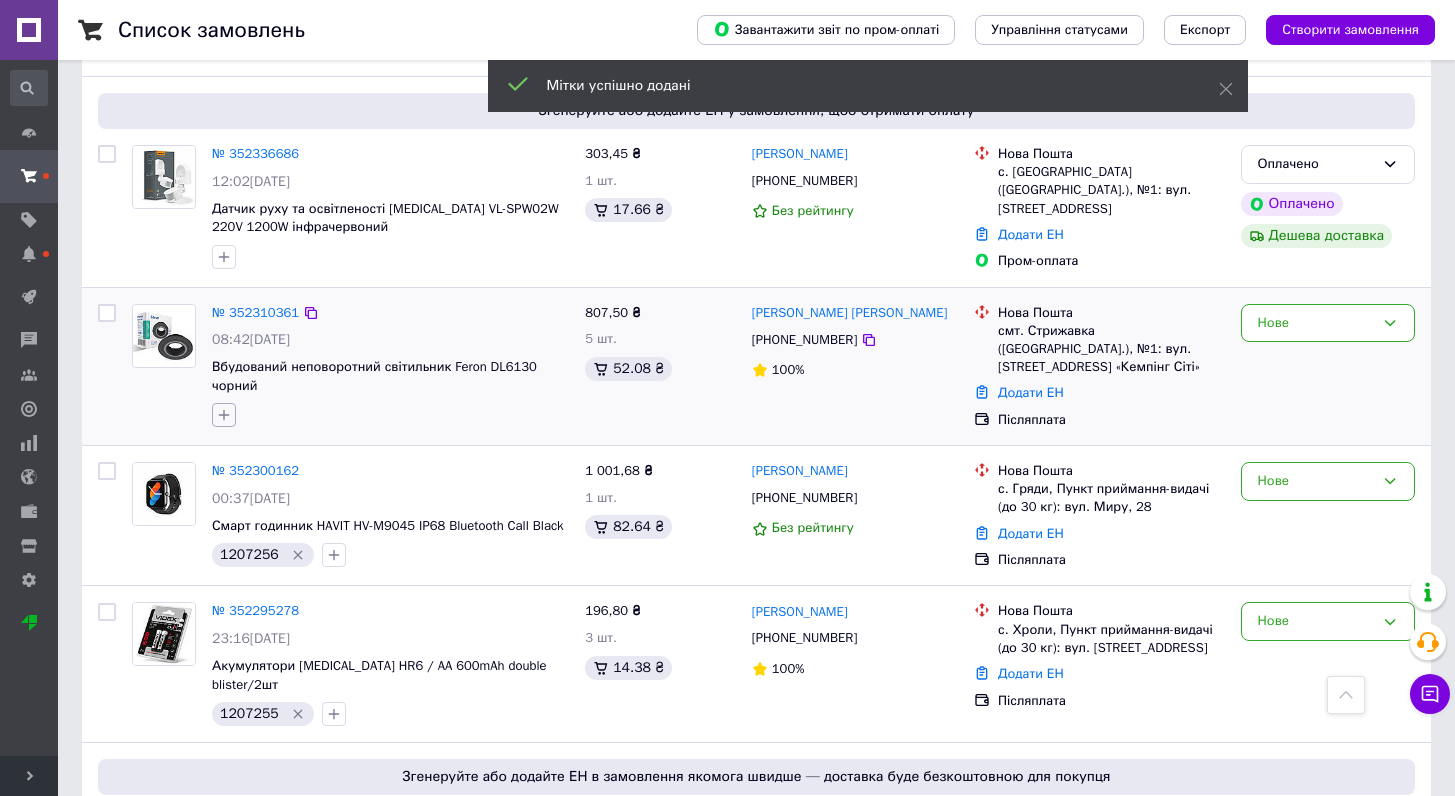 click 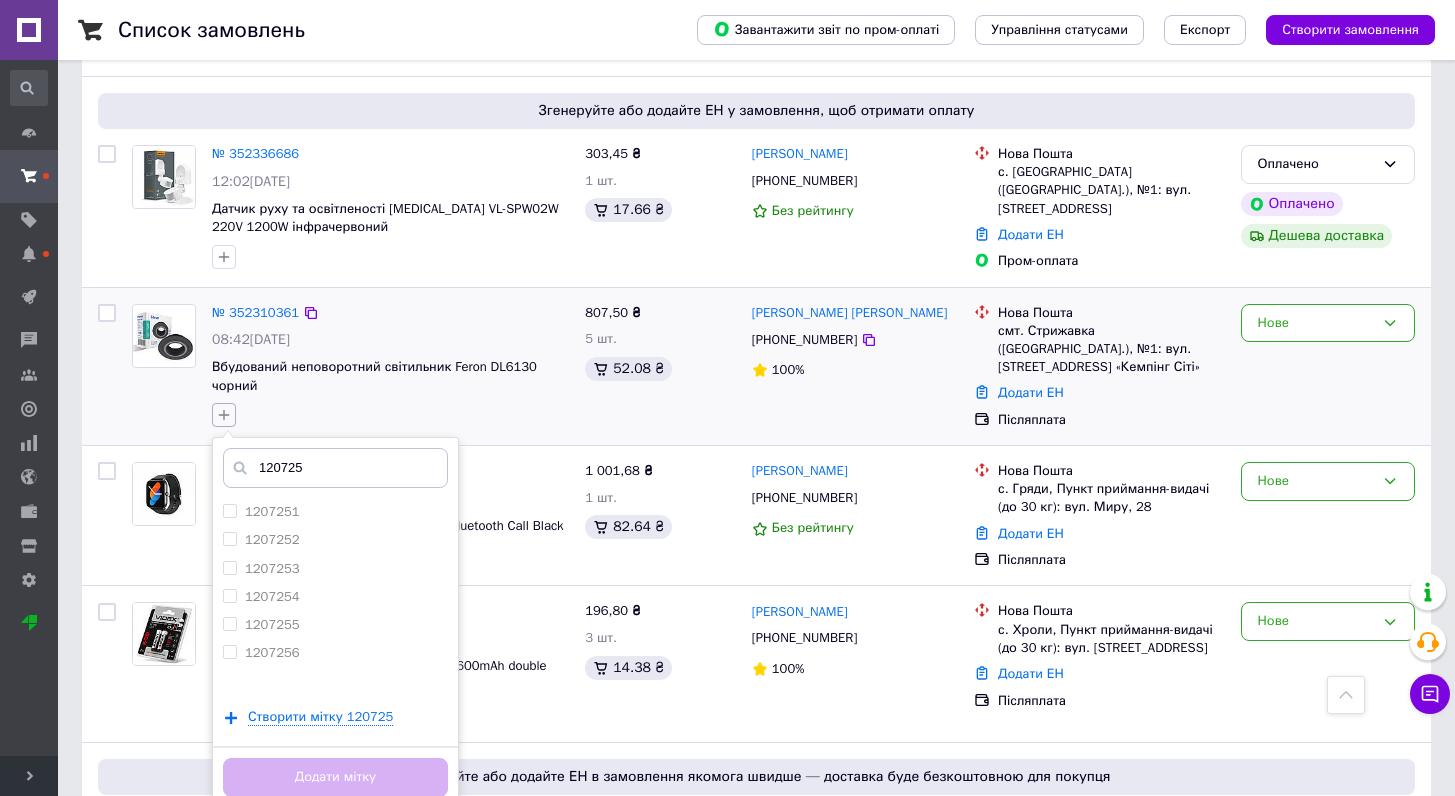 type on "1207257" 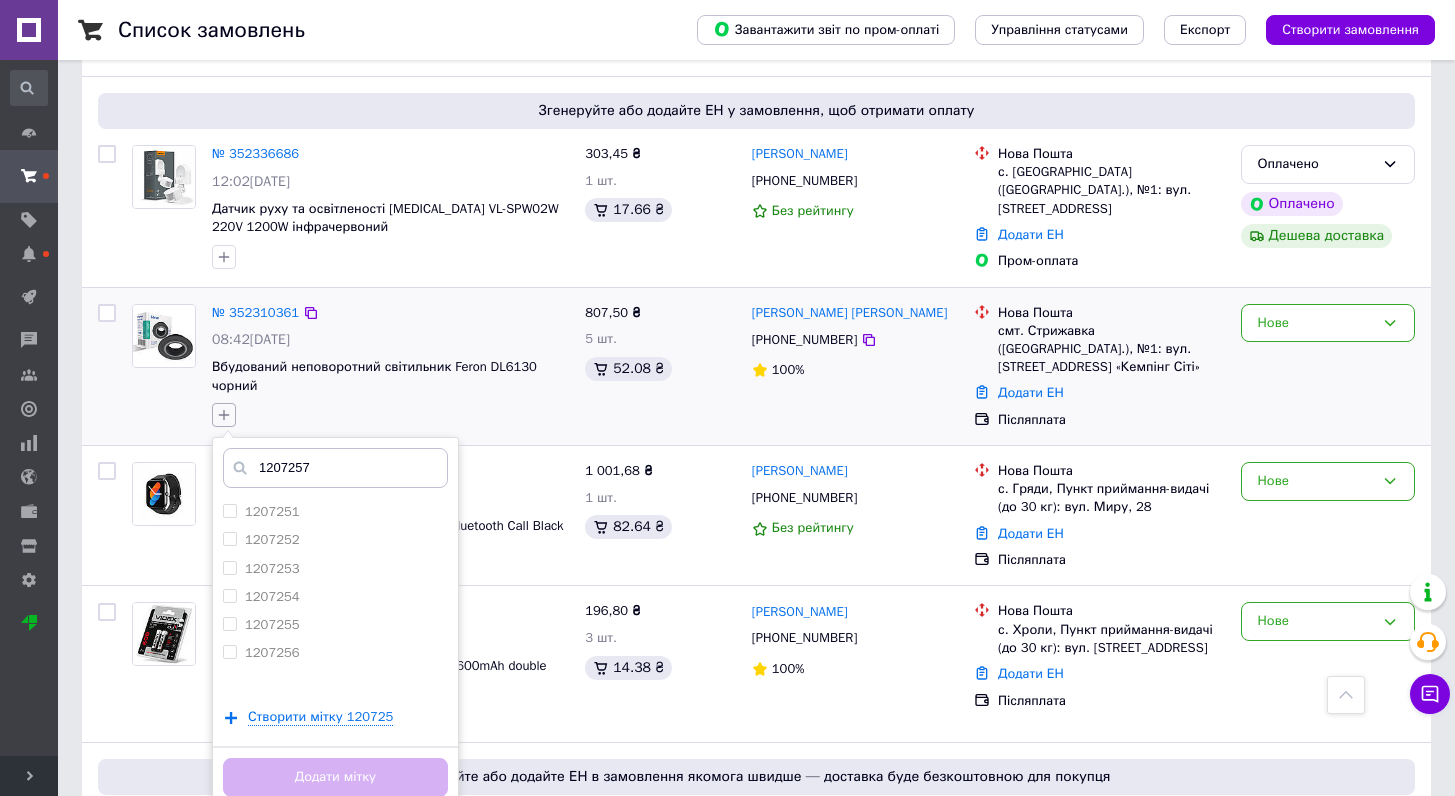 type 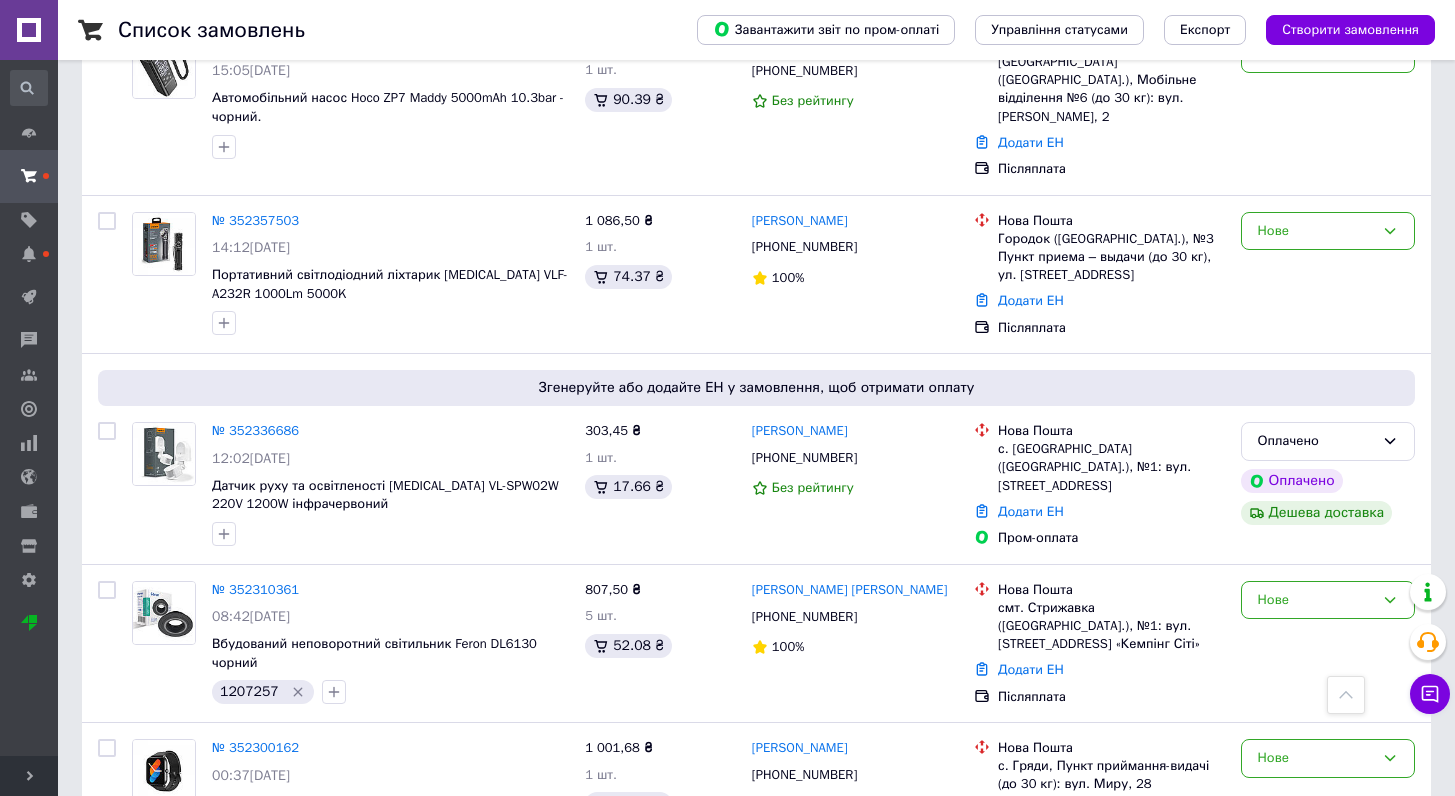 scroll, scrollTop: 2583, scrollLeft: 0, axis: vertical 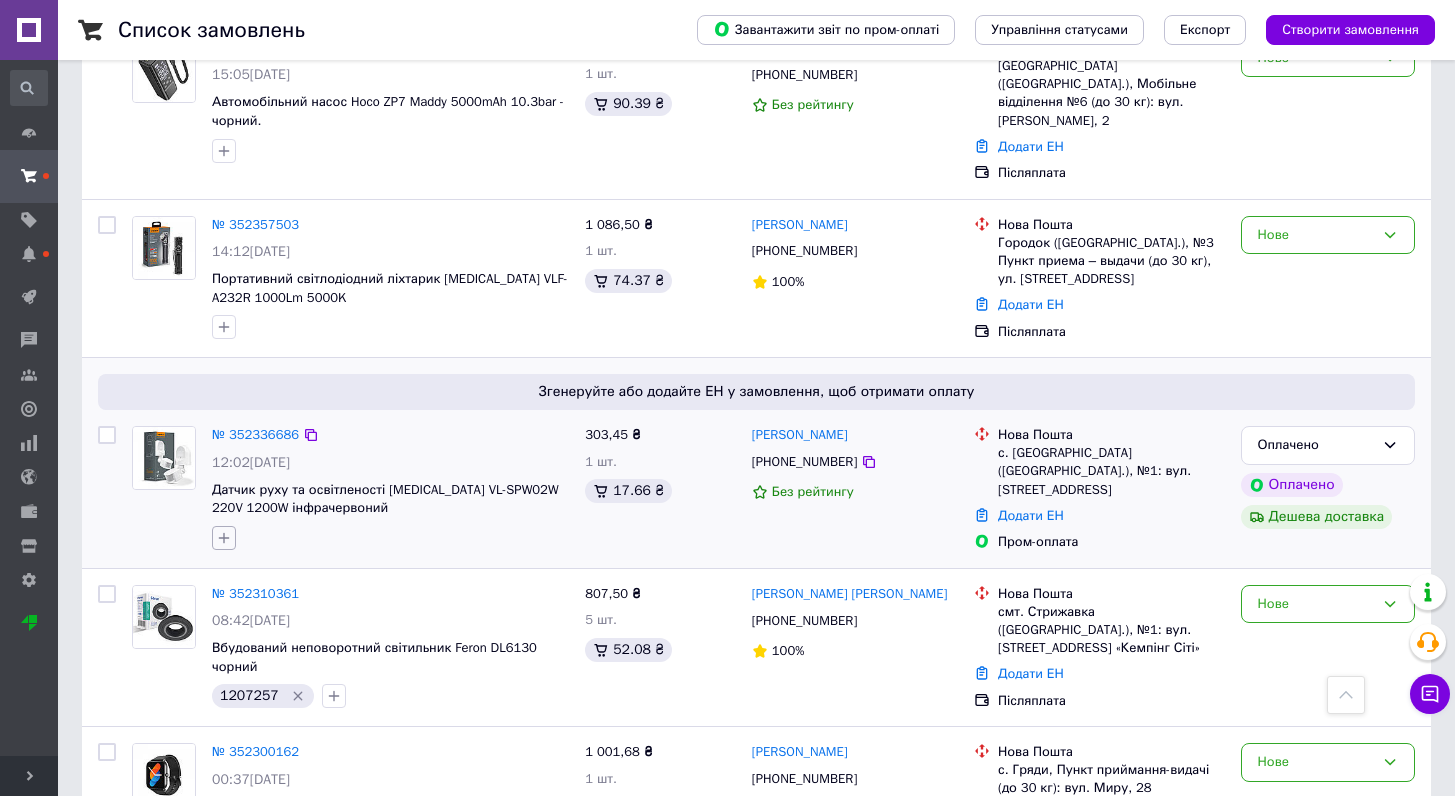 click 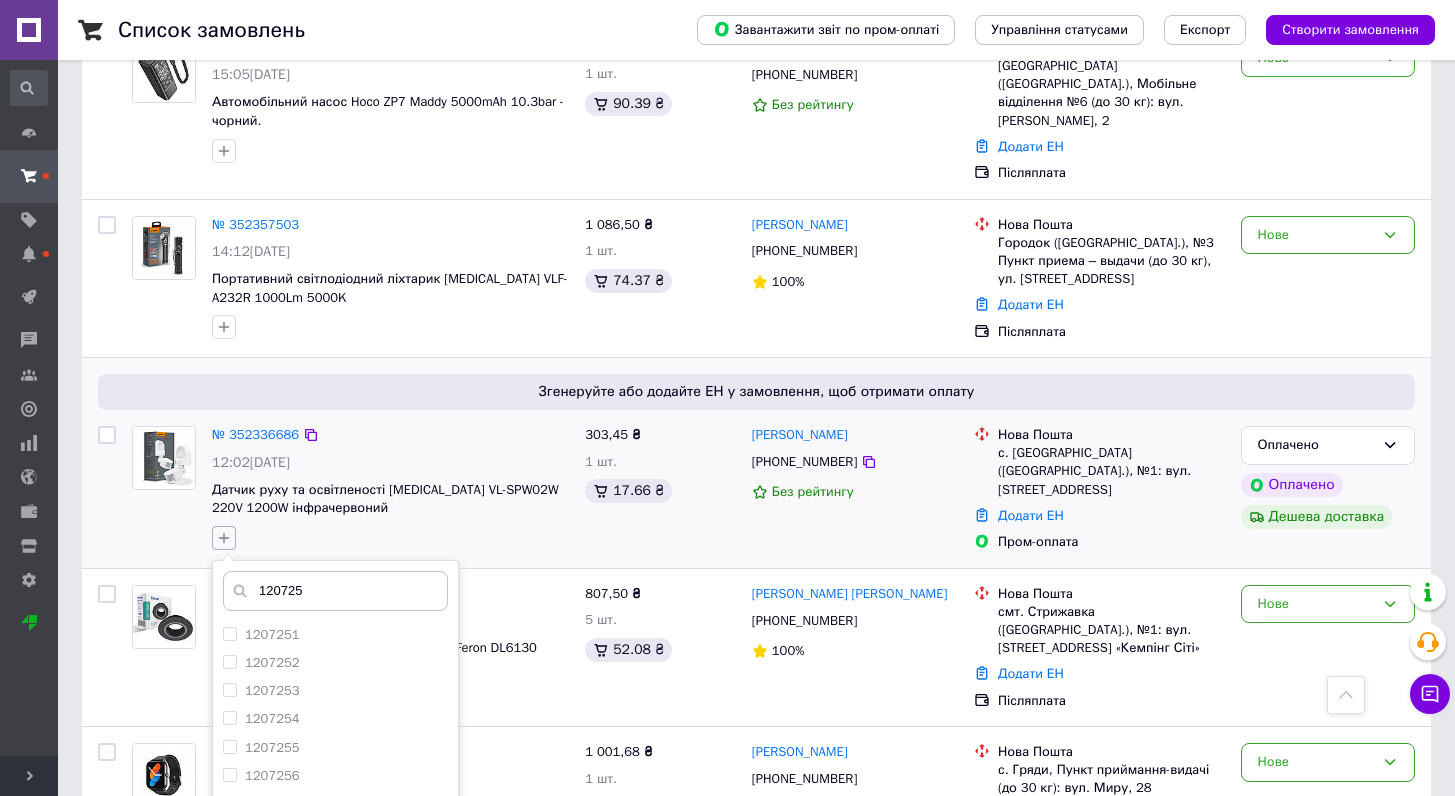 type on "1207258" 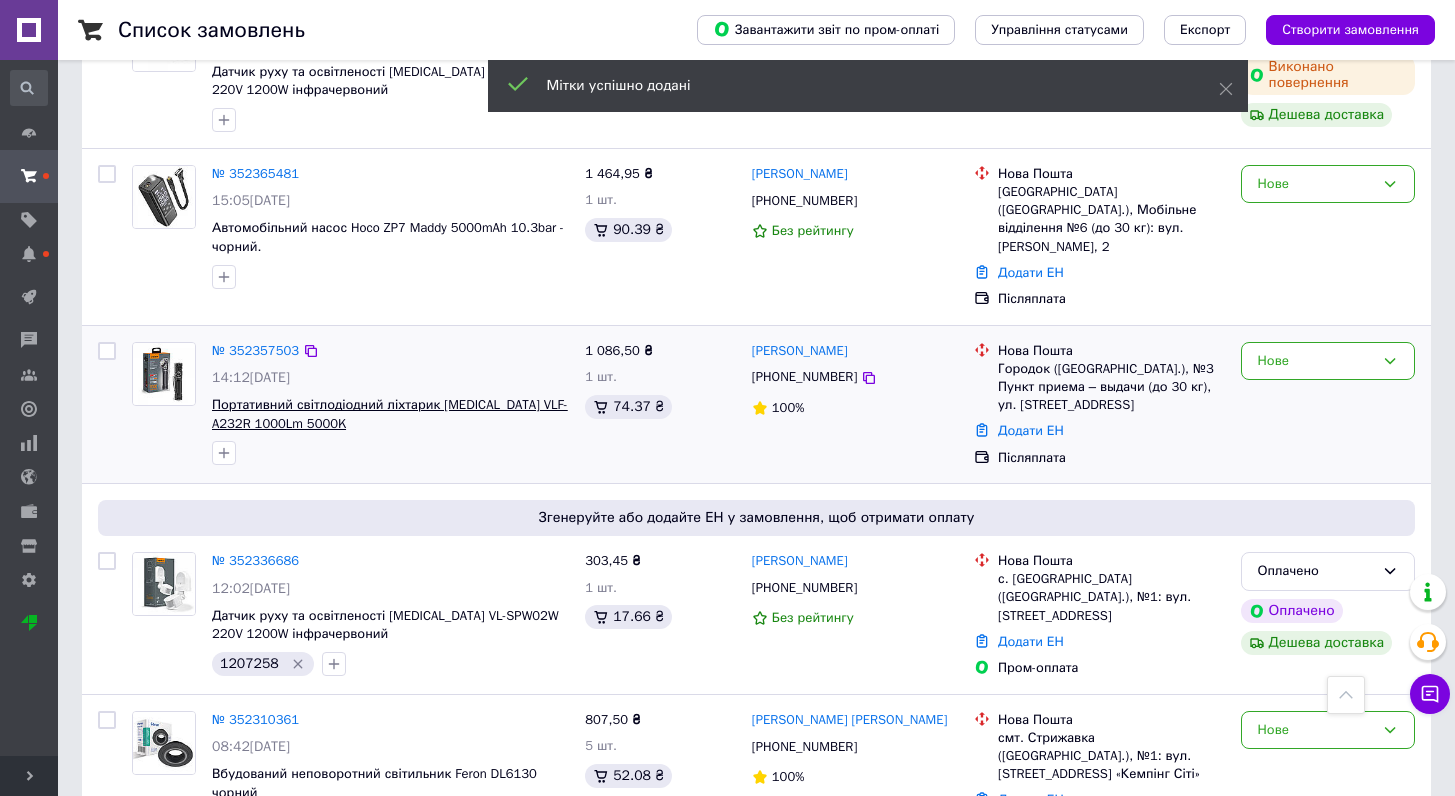 scroll, scrollTop: 2457, scrollLeft: 0, axis: vertical 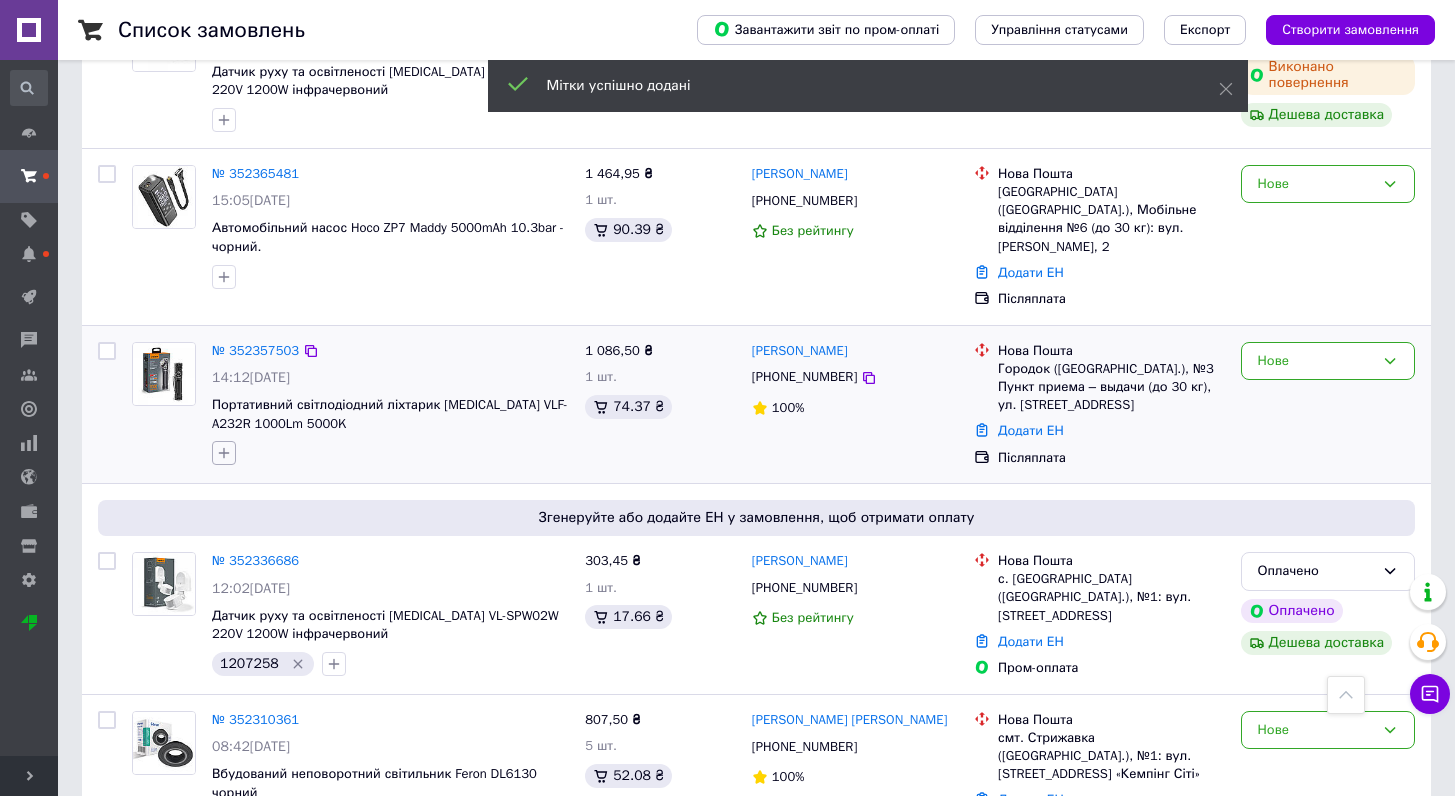 click 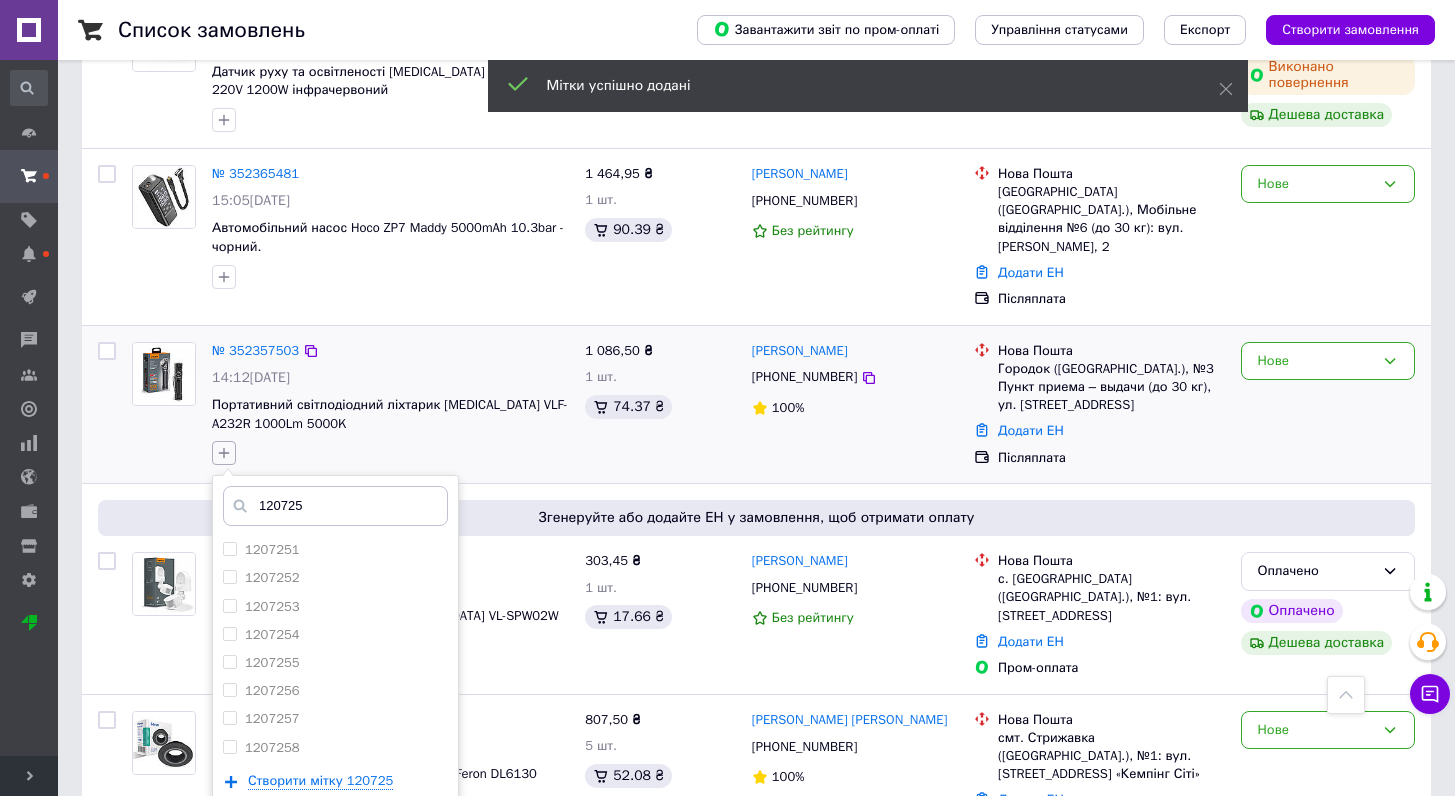 type on "1207259" 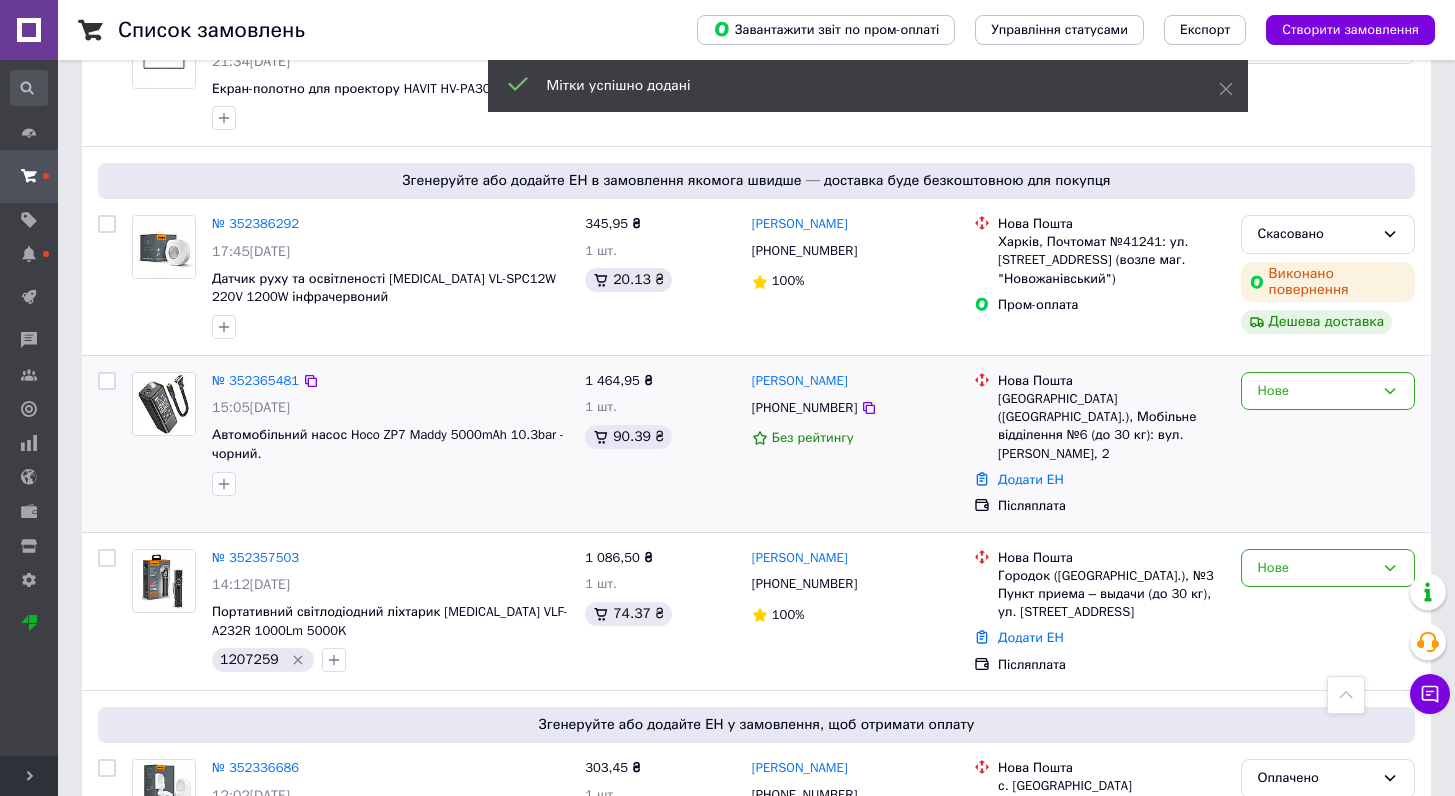 scroll, scrollTop: 2232, scrollLeft: 0, axis: vertical 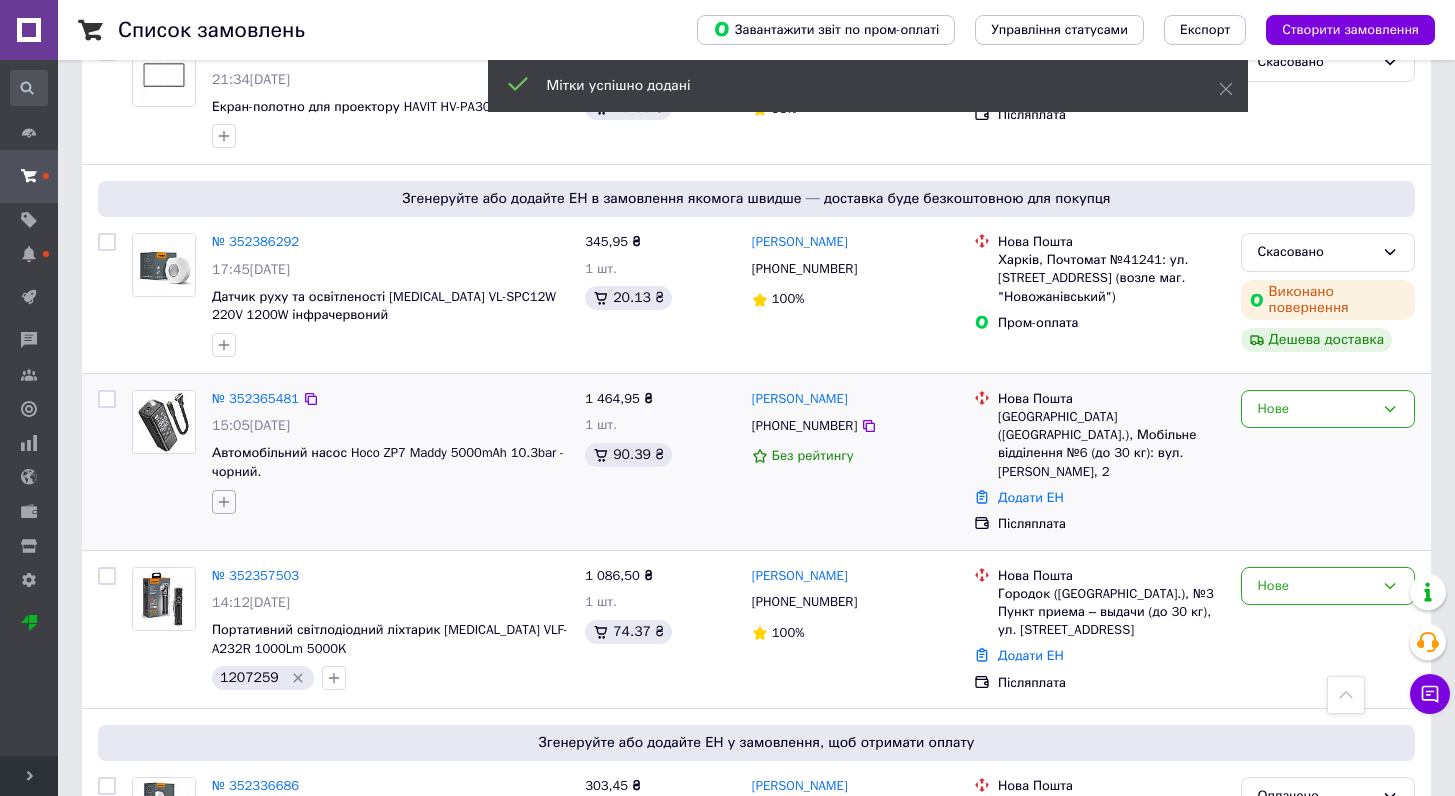 click at bounding box center [224, 502] 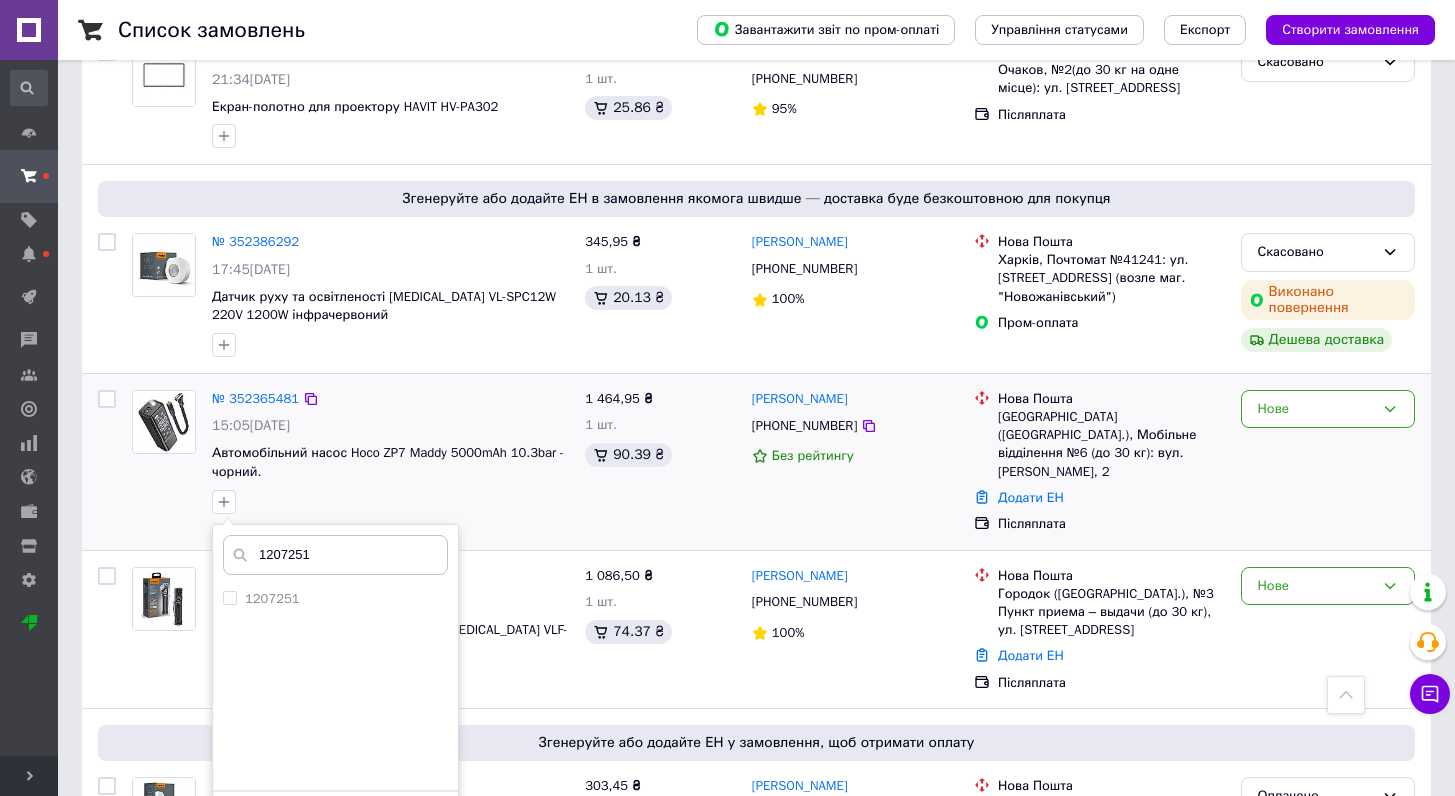 type on "12072510" 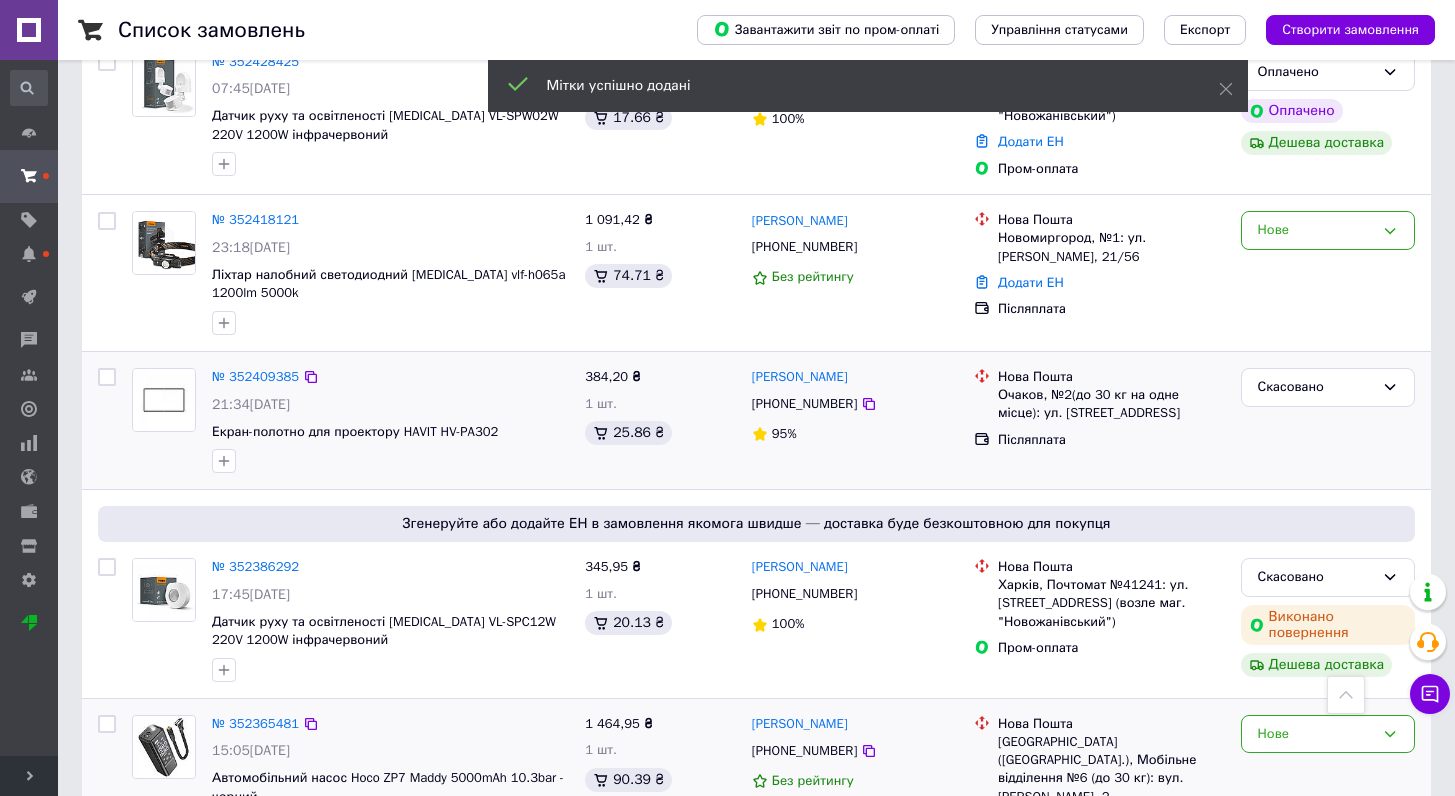 scroll, scrollTop: 1894, scrollLeft: 0, axis: vertical 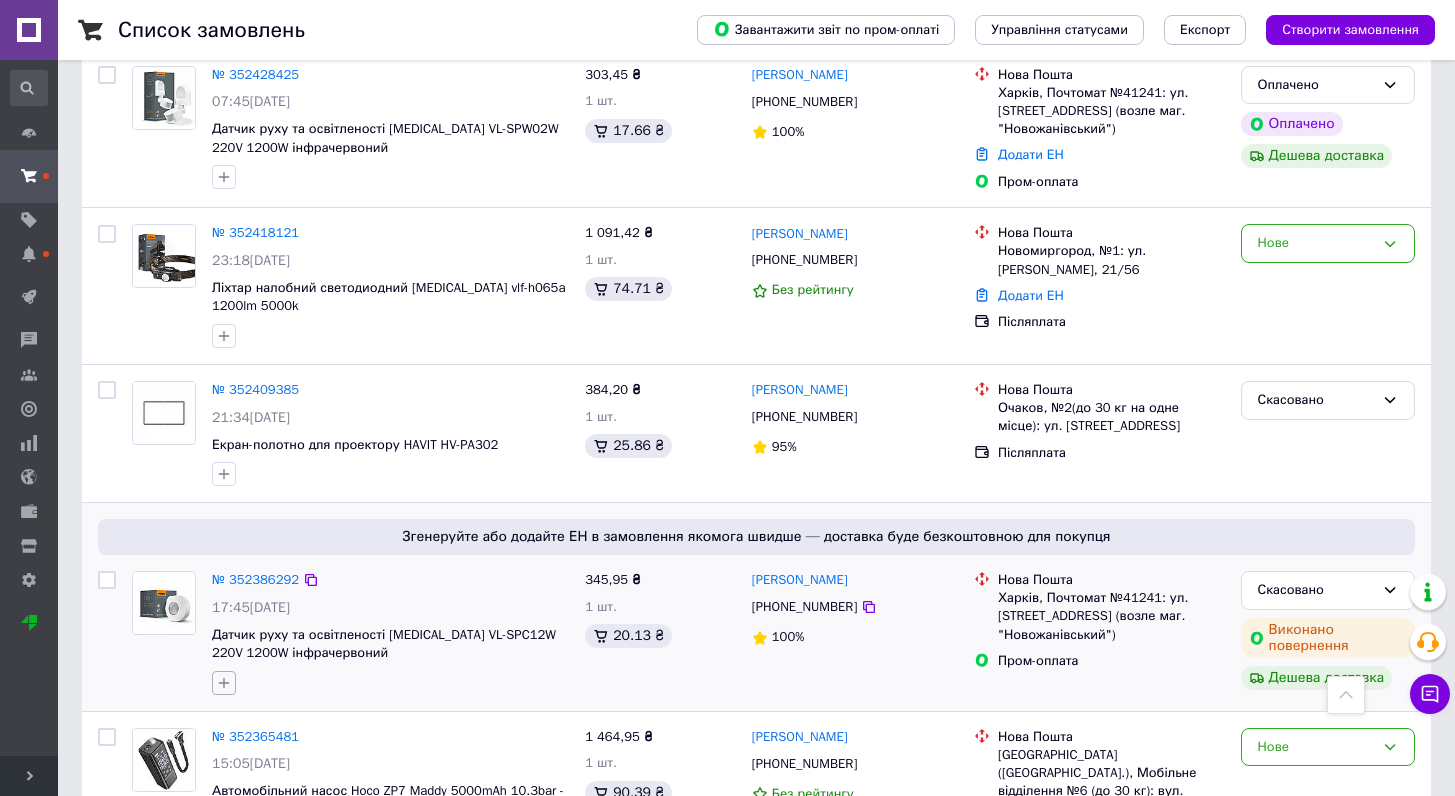 click 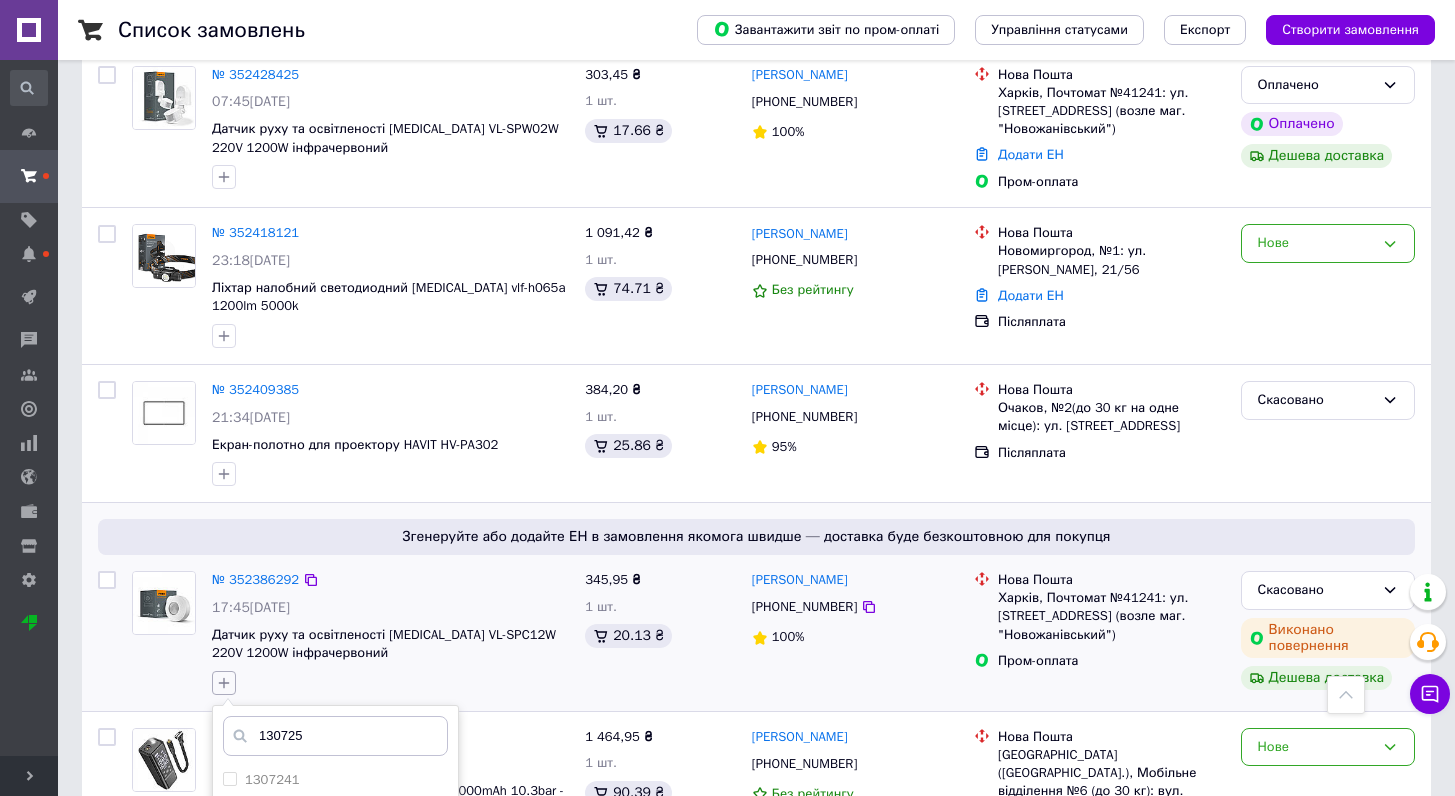 type on "1307251" 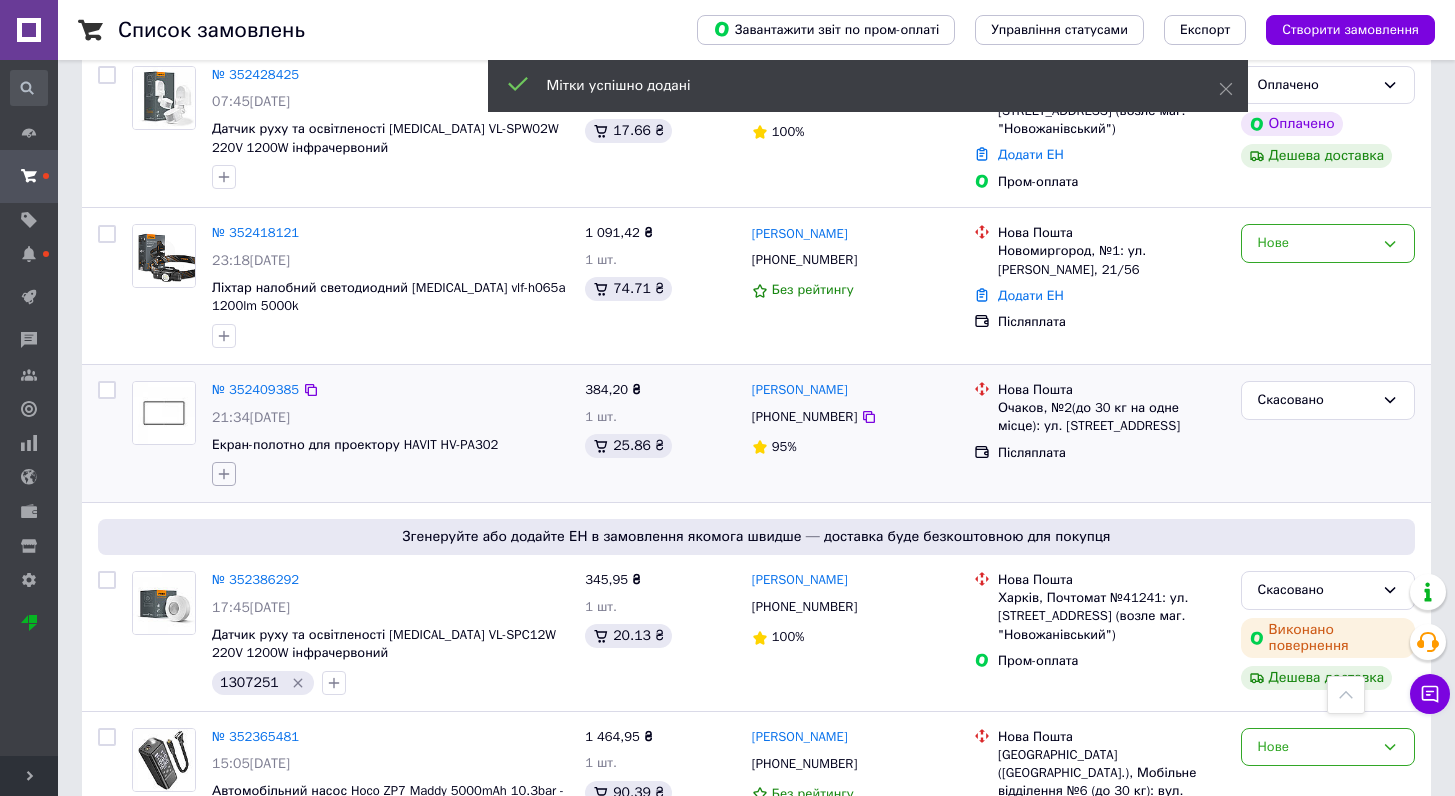 click 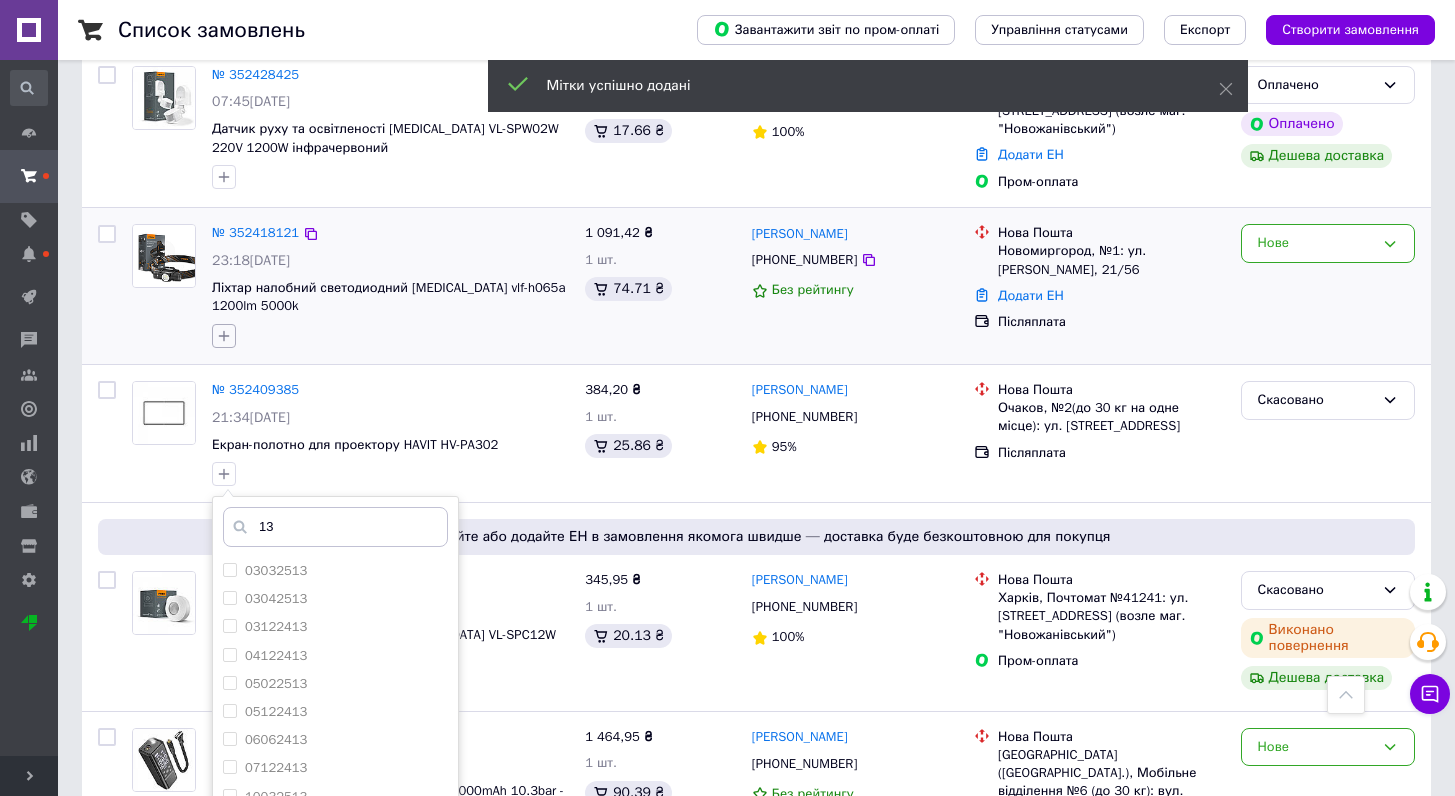 type on "13" 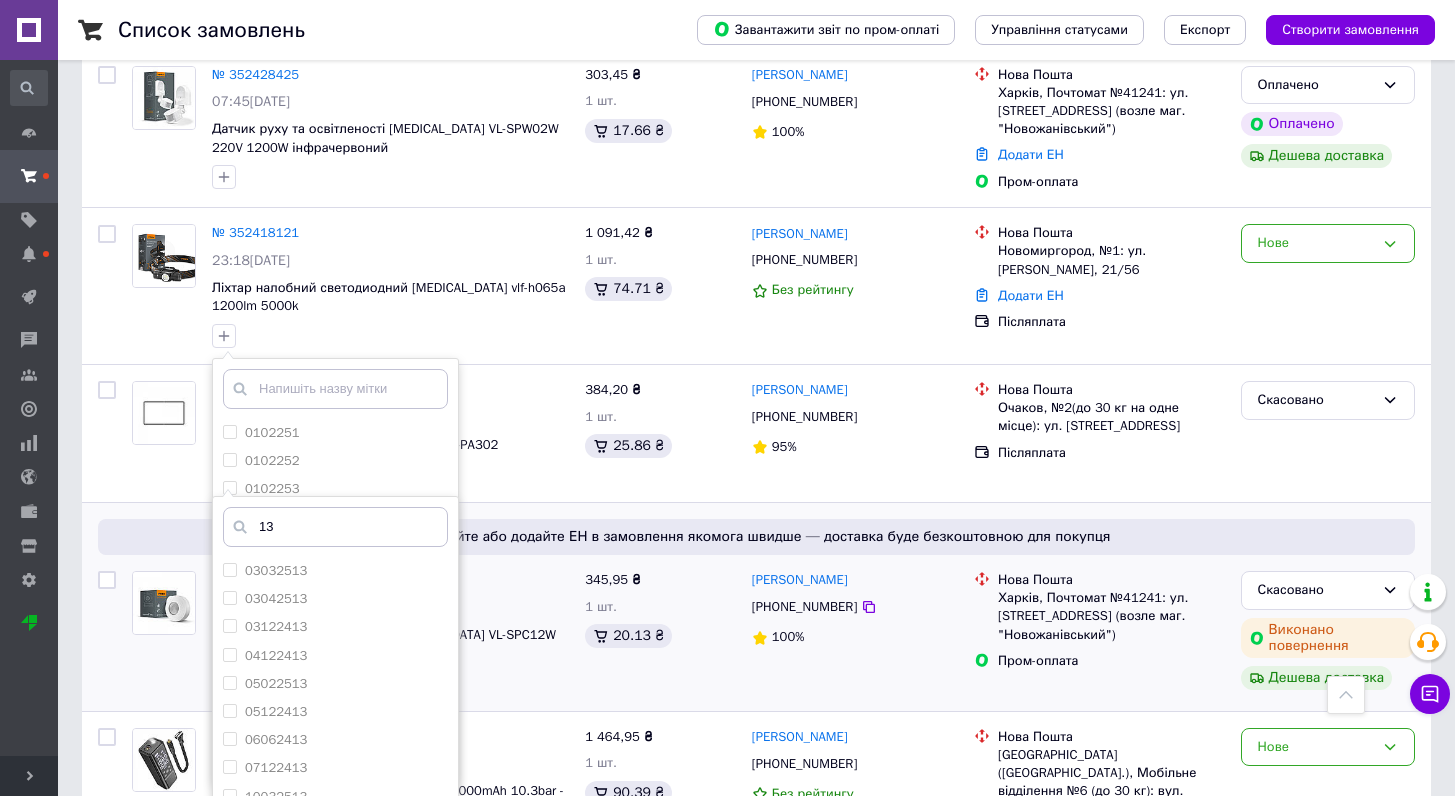 click on "Згенеруйте або додайте ЕН в замовлення якомога швидше — доставка буде безкоштовною для покупця" at bounding box center (756, 537) 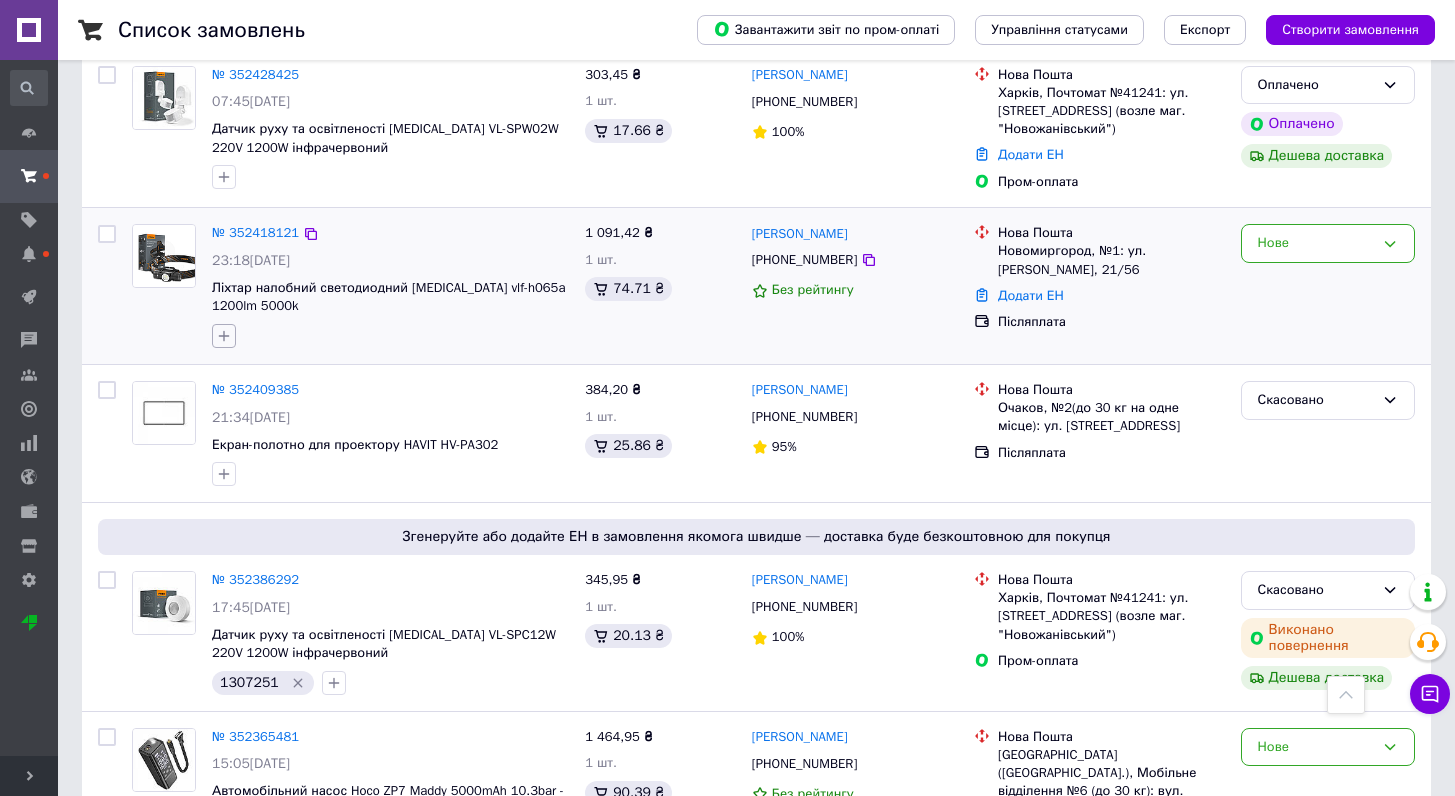 click 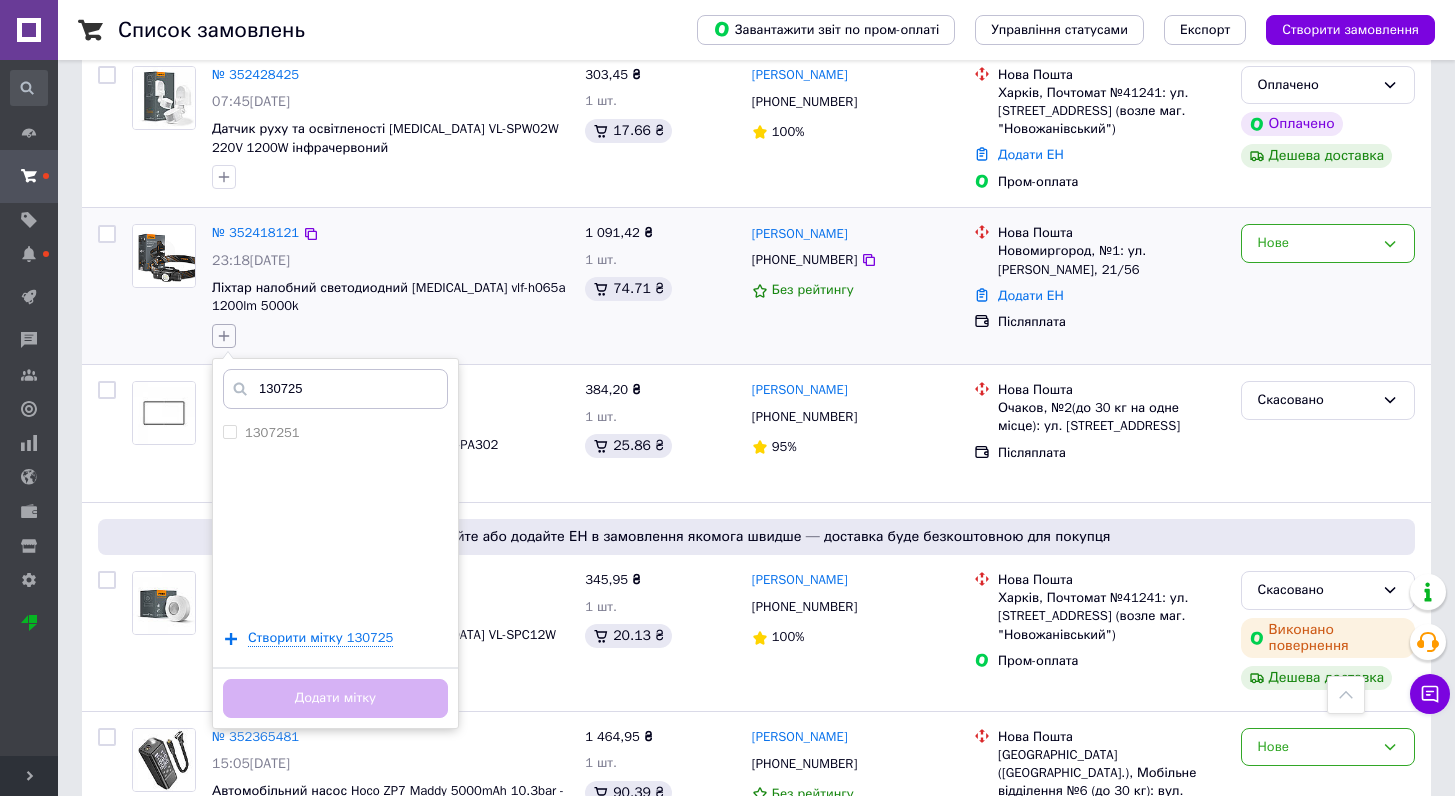type on "1307252" 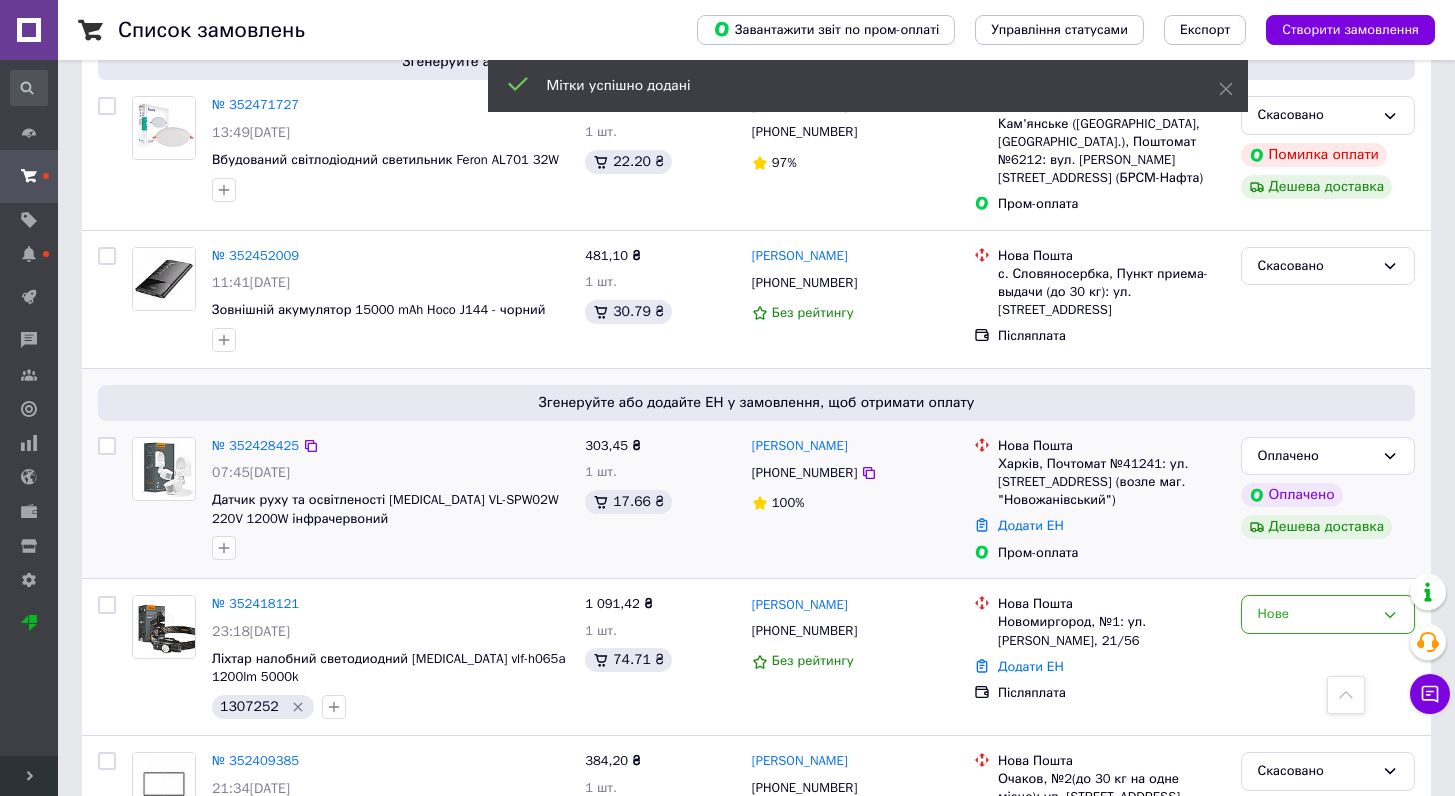 scroll, scrollTop: 1633, scrollLeft: 0, axis: vertical 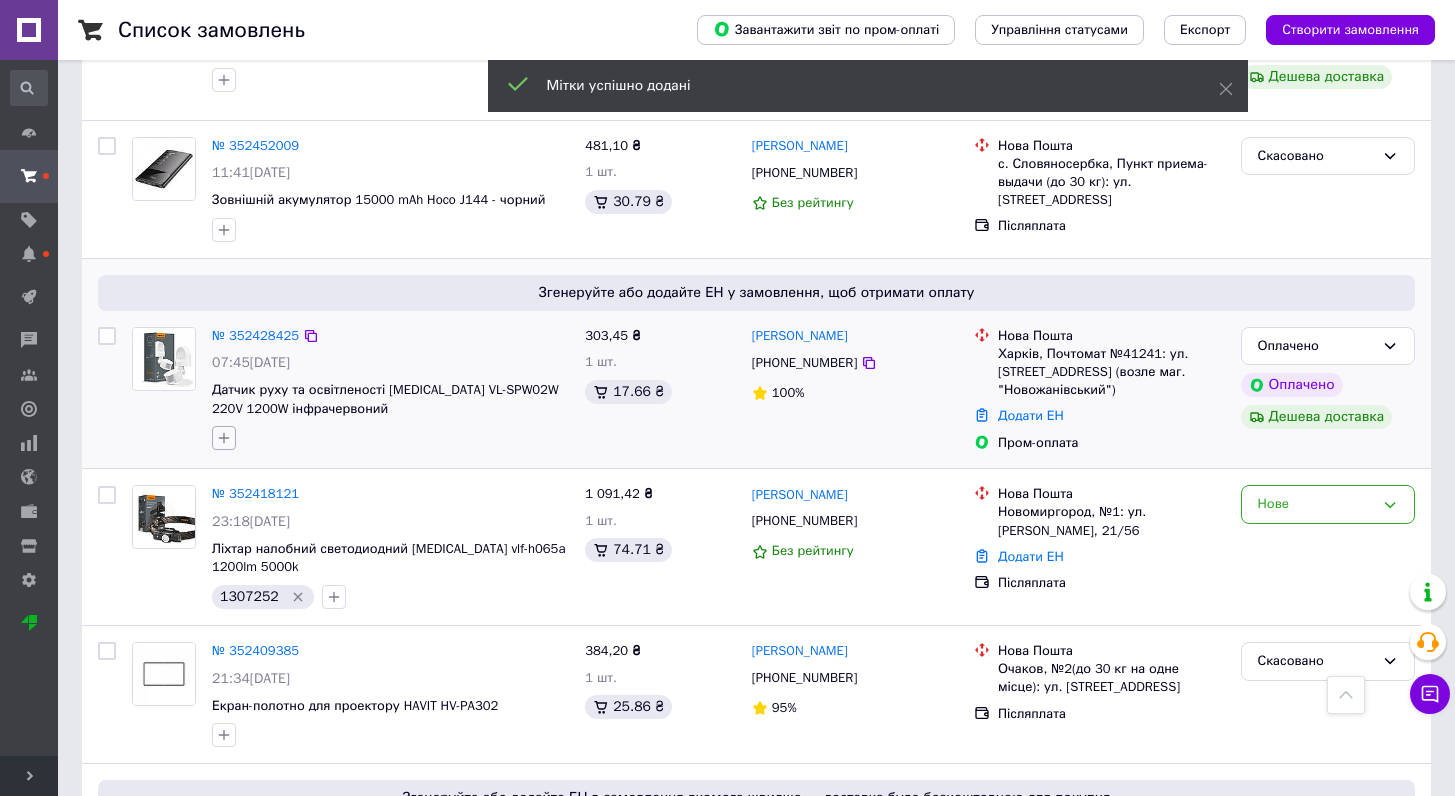 click at bounding box center (224, 438) 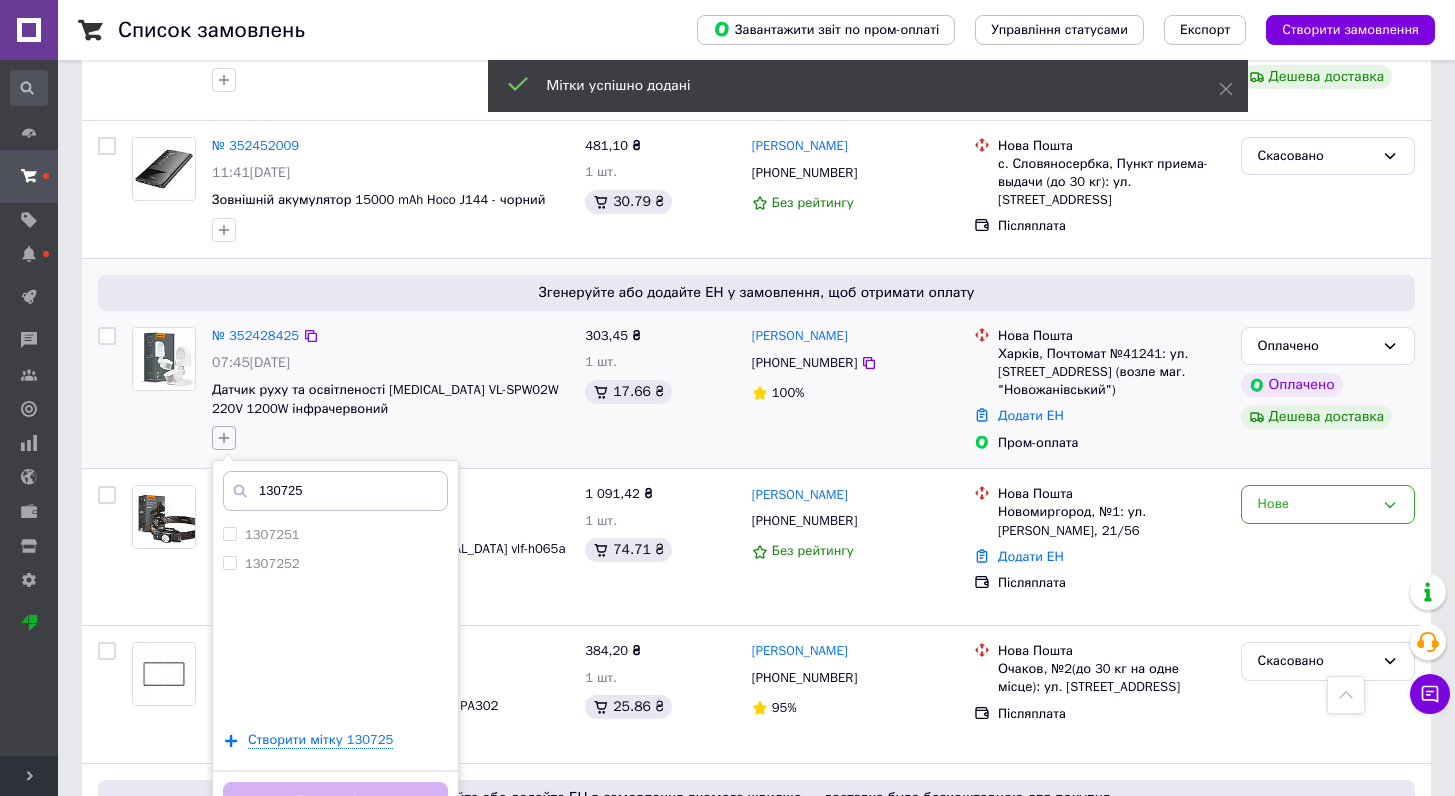 type on "1307253" 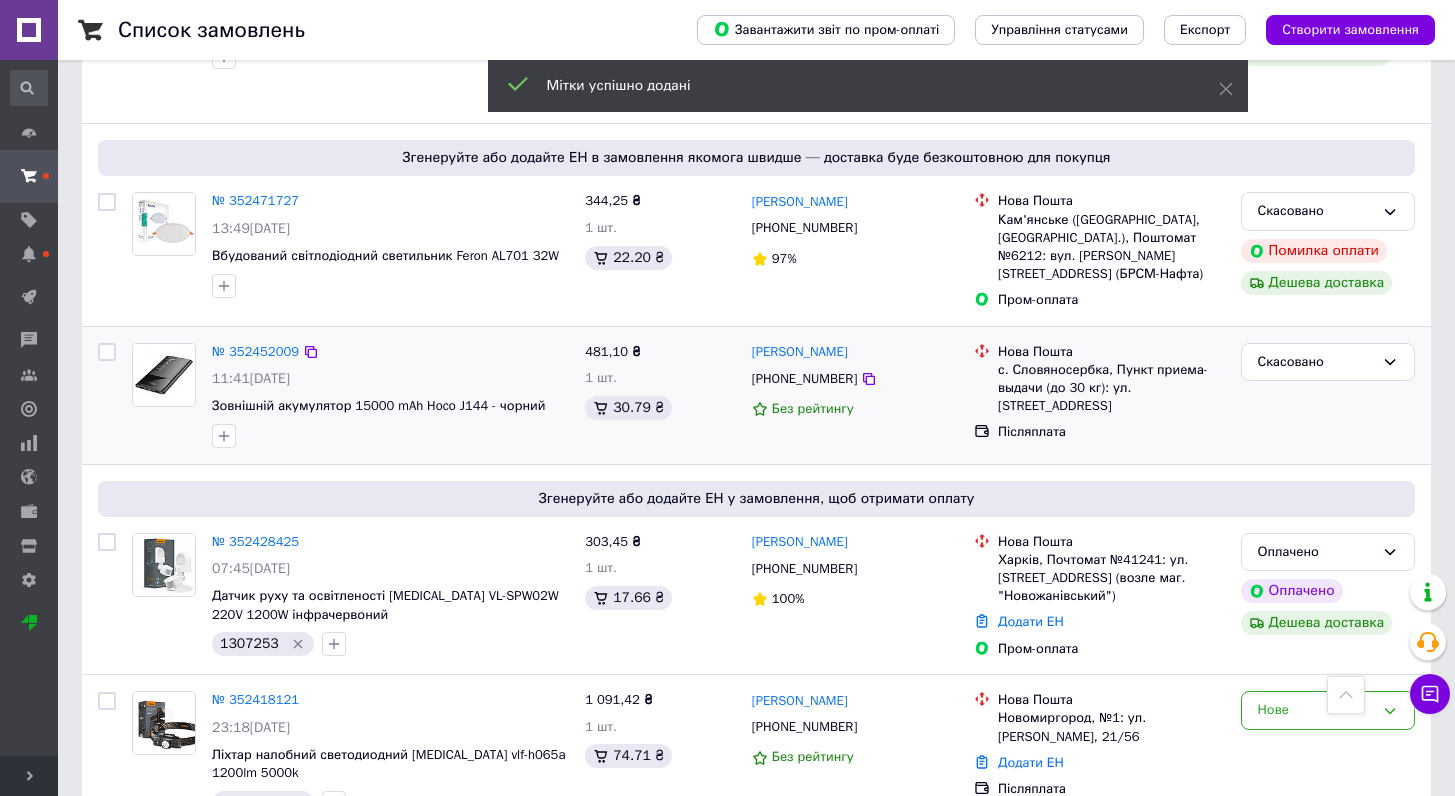 scroll, scrollTop: 1251, scrollLeft: 0, axis: vertical 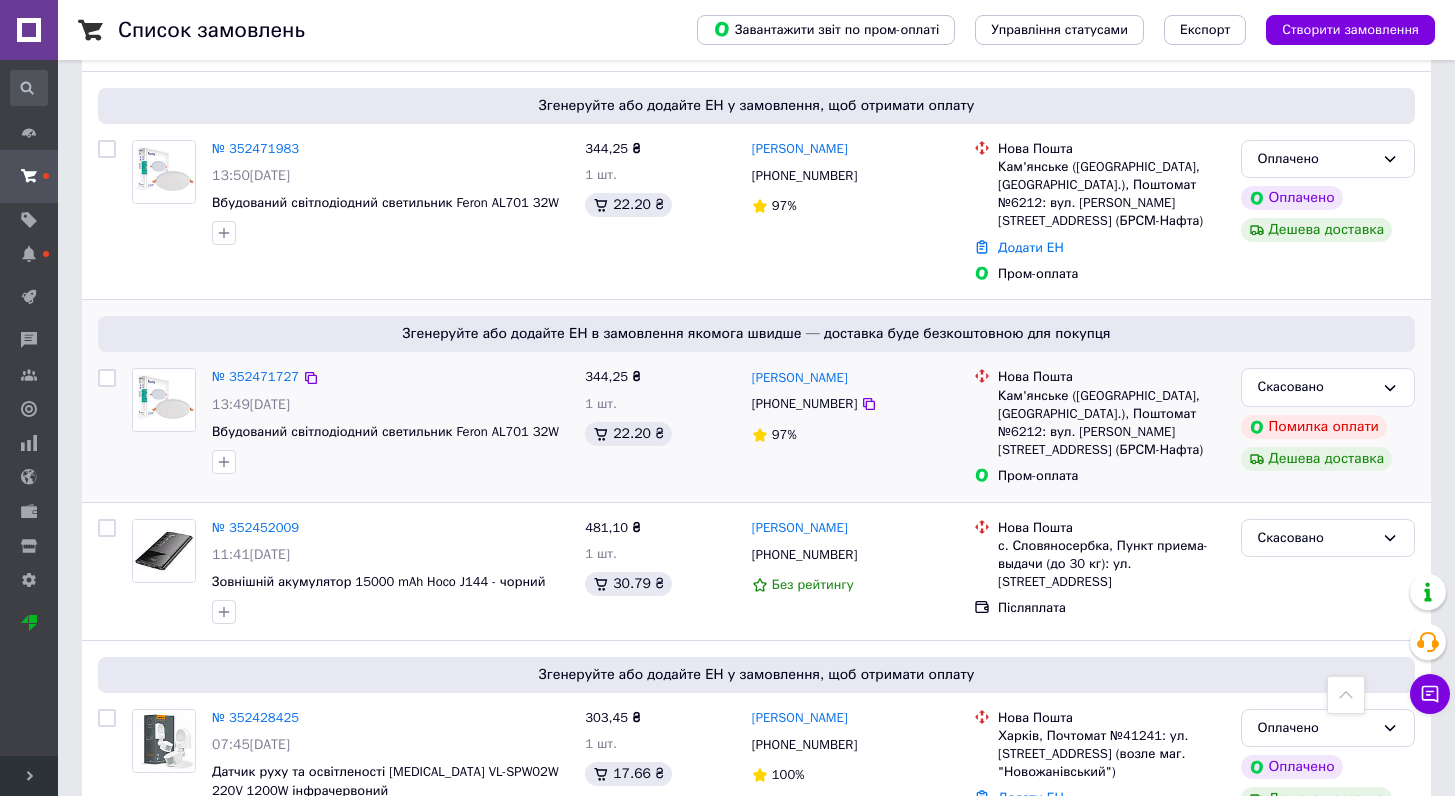 click at bounding box center (224, 462) 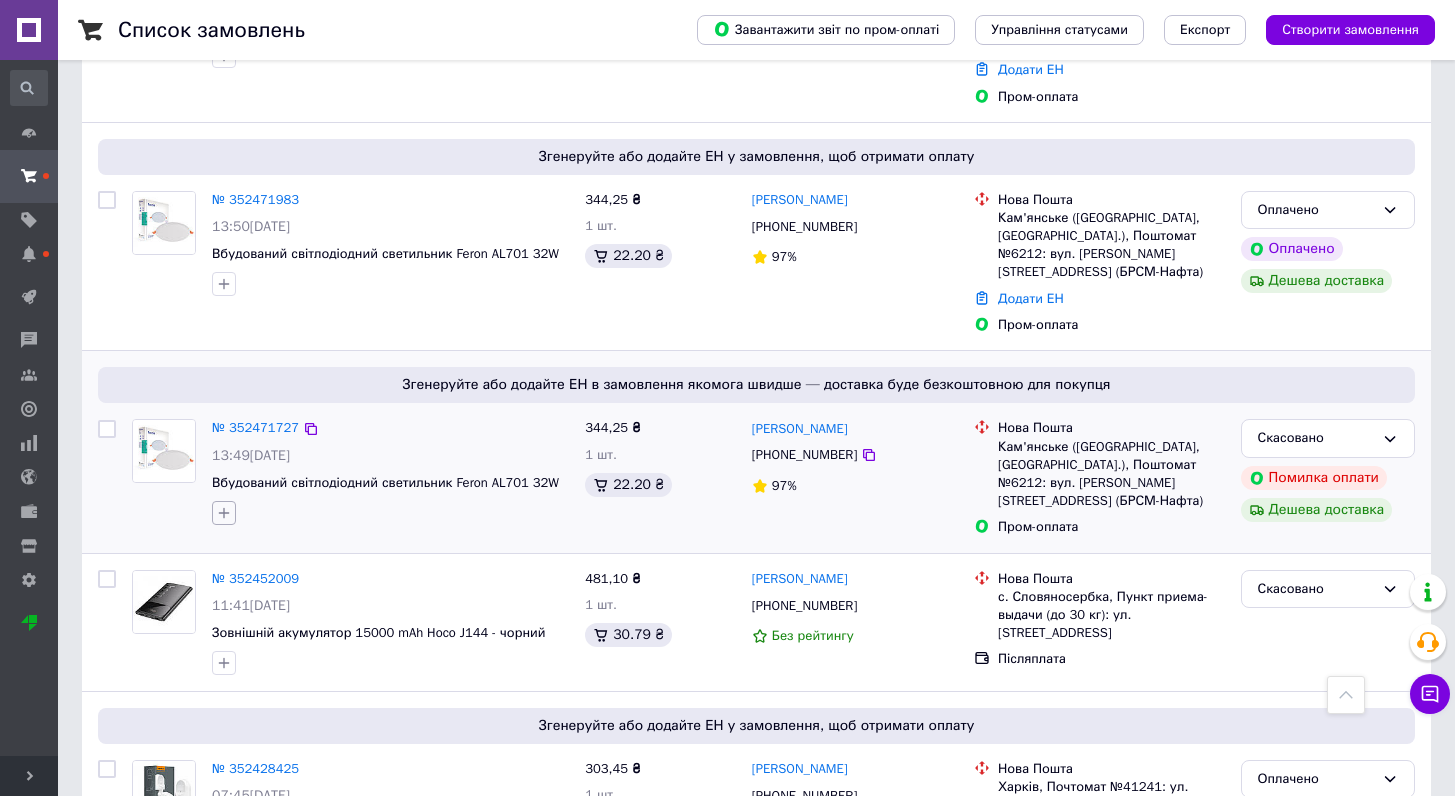 scroll, scrollTop: 1179, scrollLeft: 0, axis: vertical 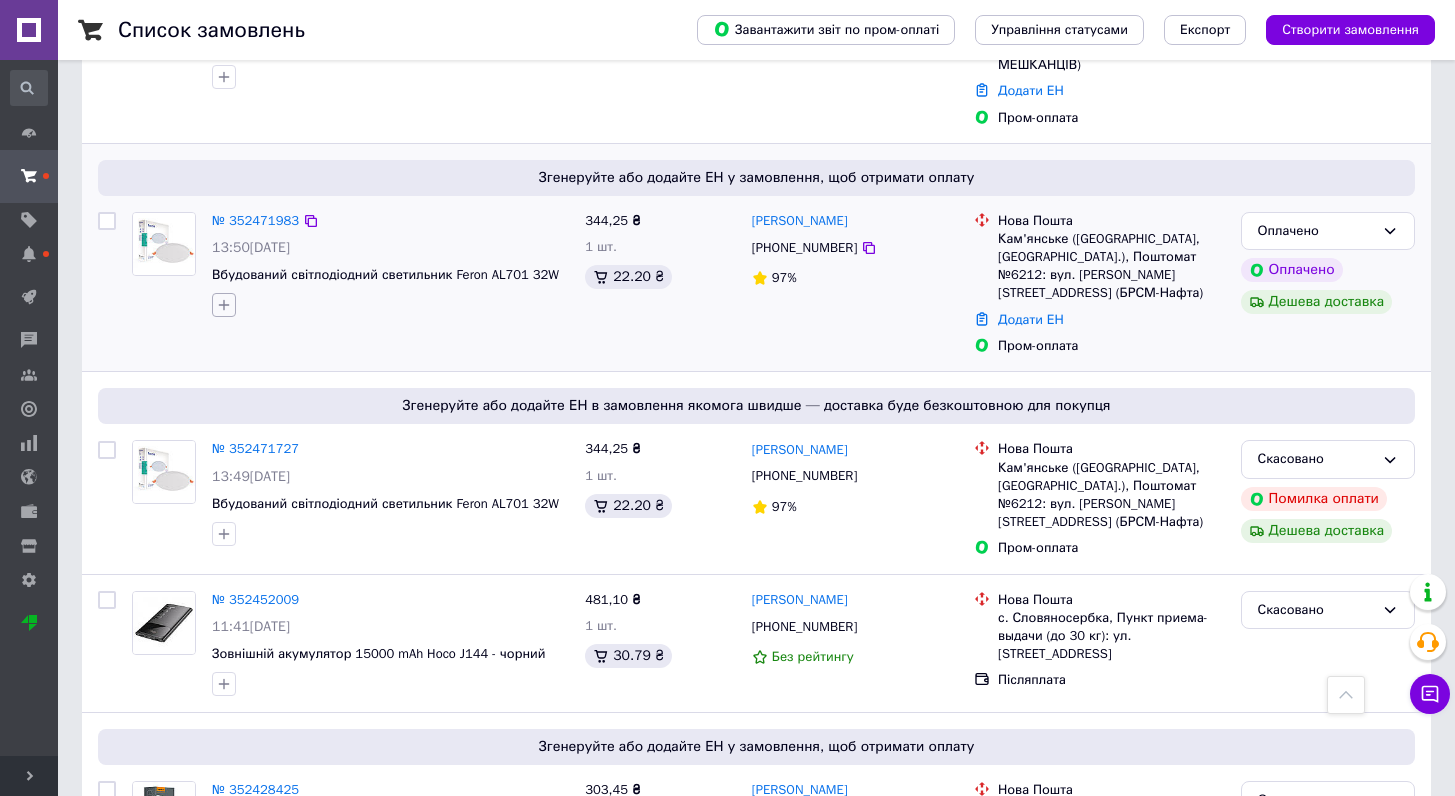 click 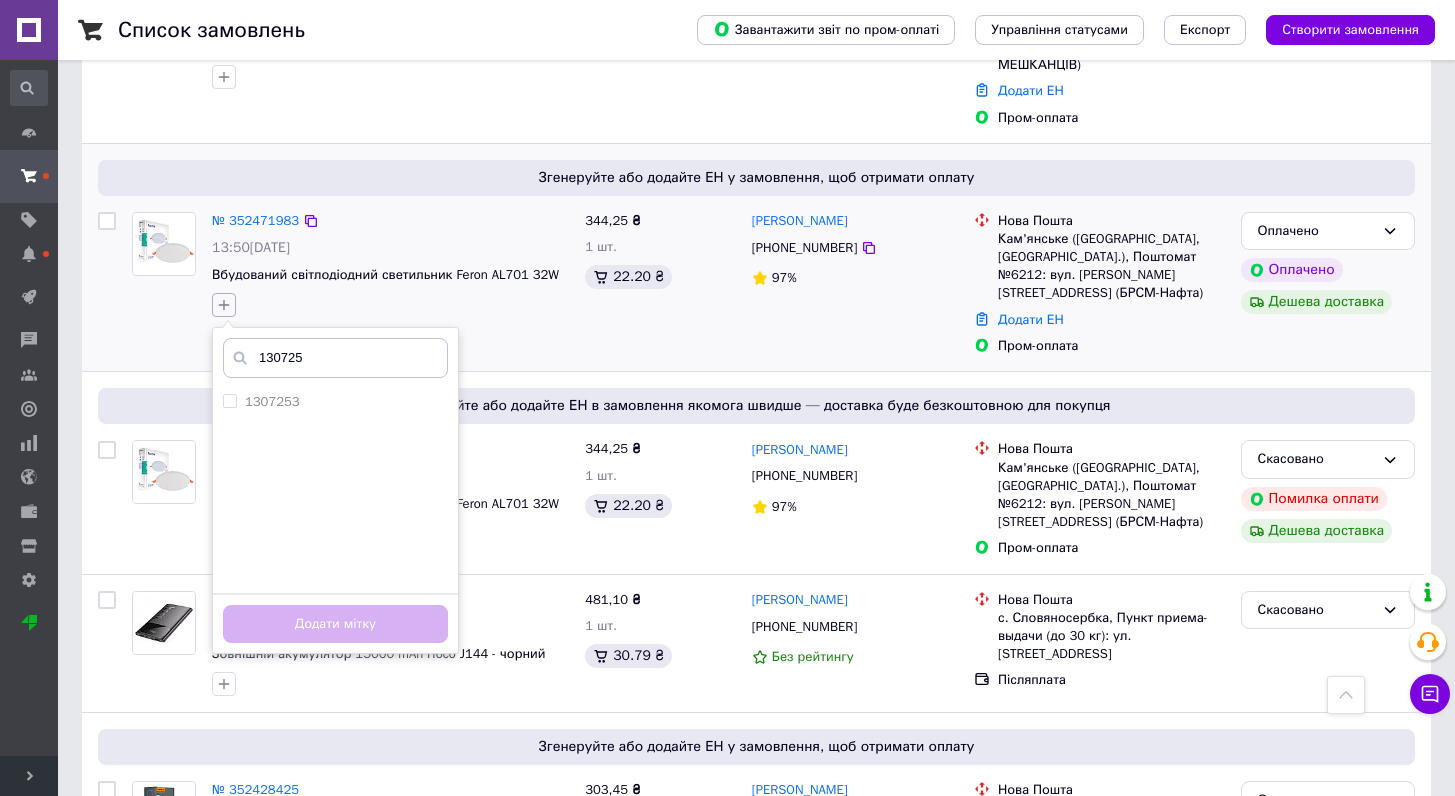 type on "1307254" 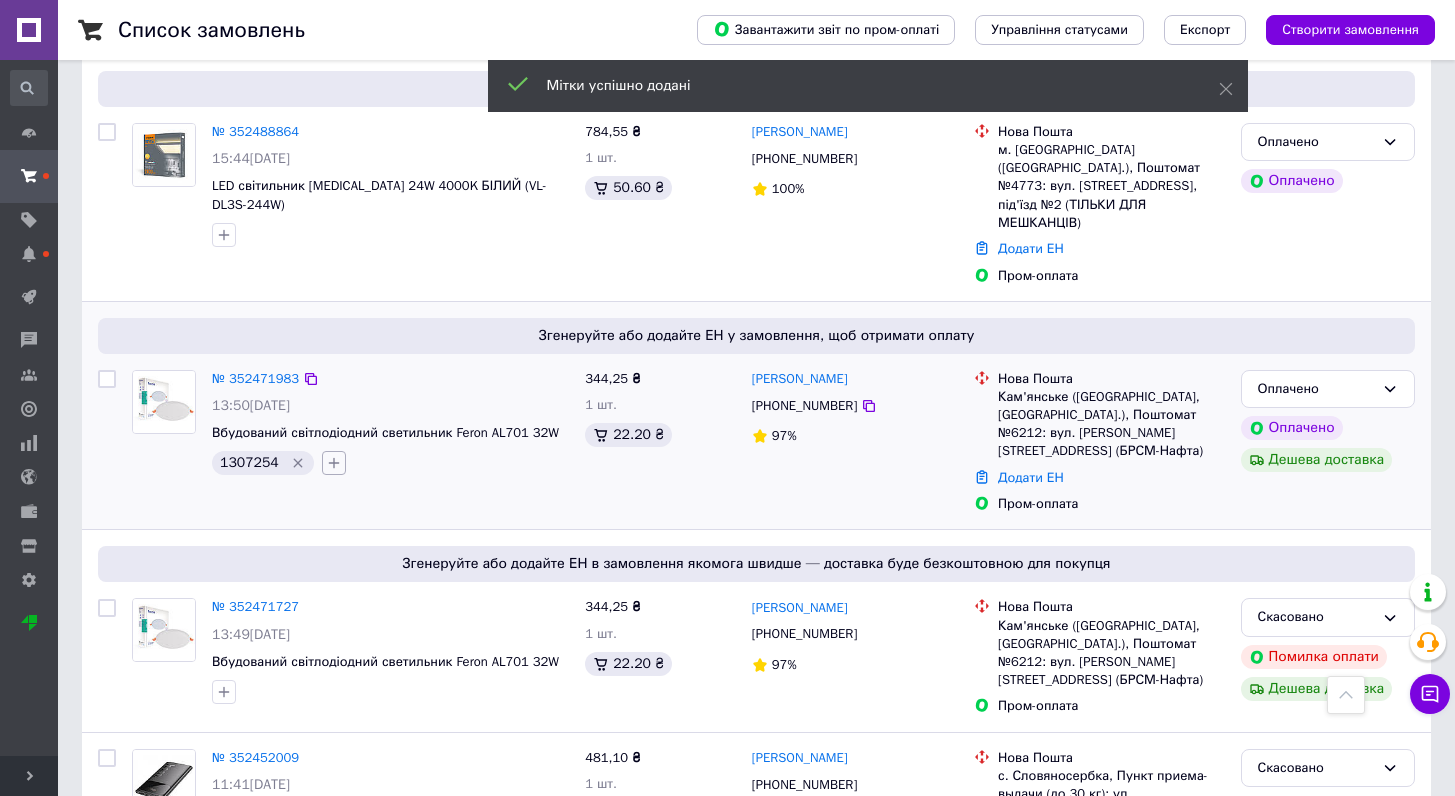 scroll, scrollTop: 986, scrollLeft: 0, axis: vertical 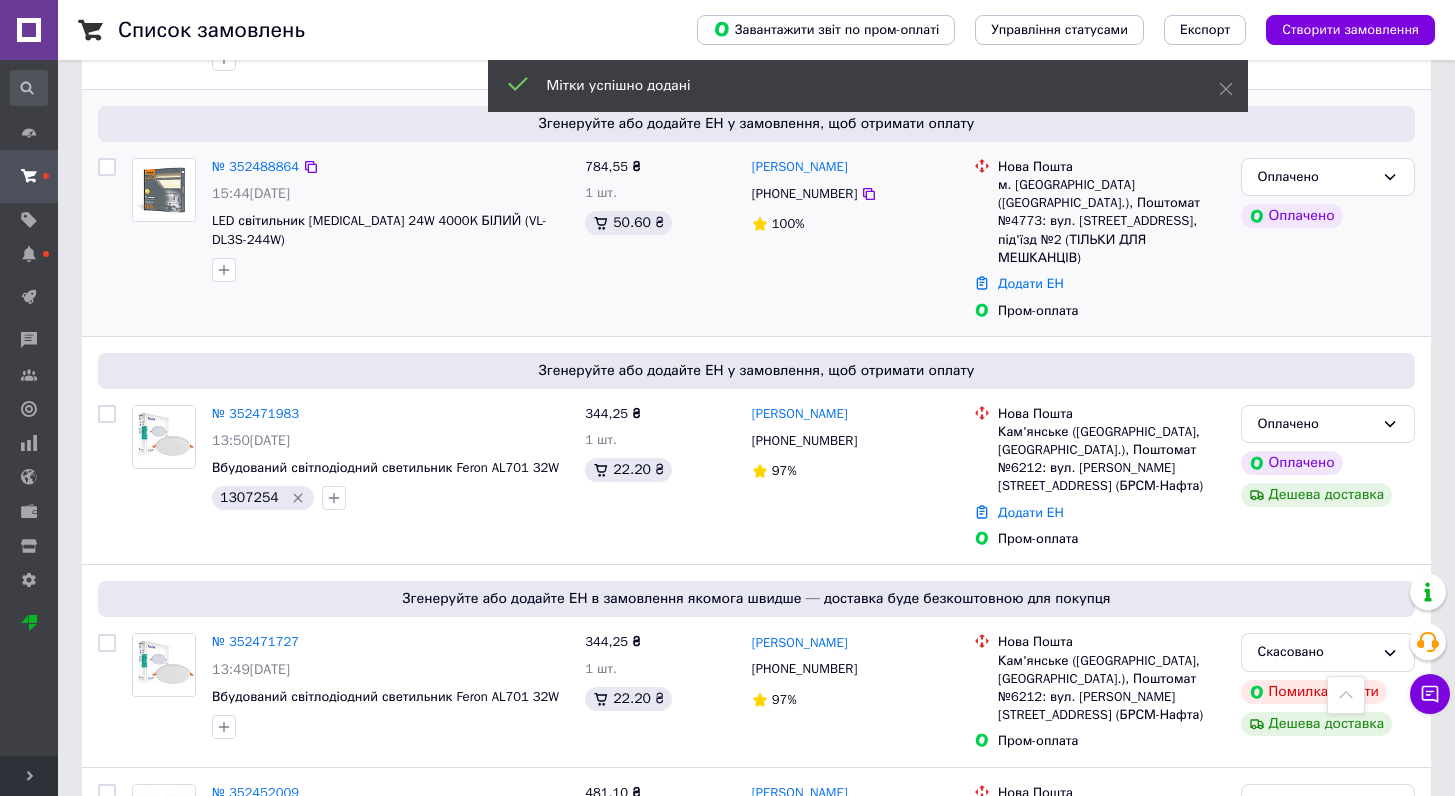 click at bounding box center (224, 270) 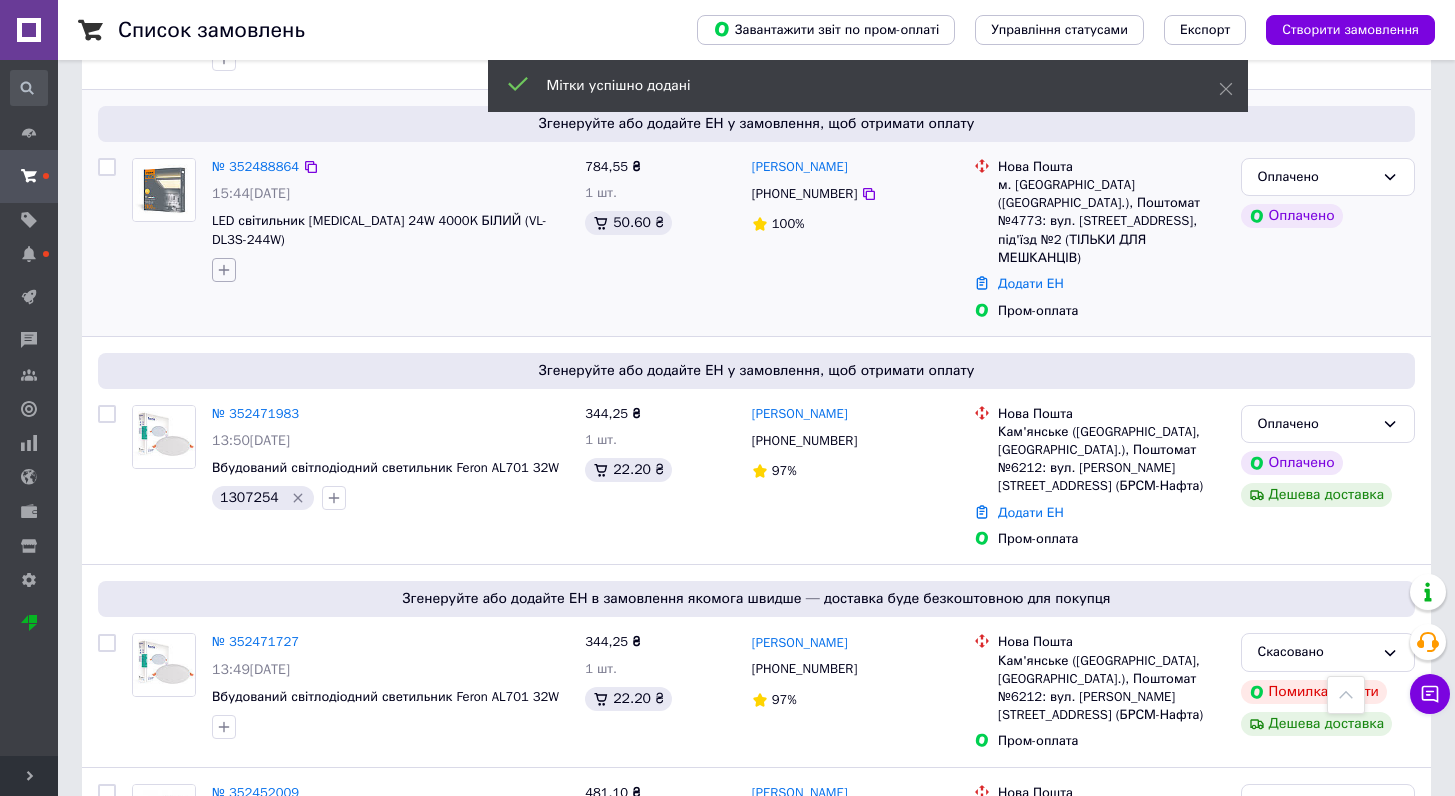 click 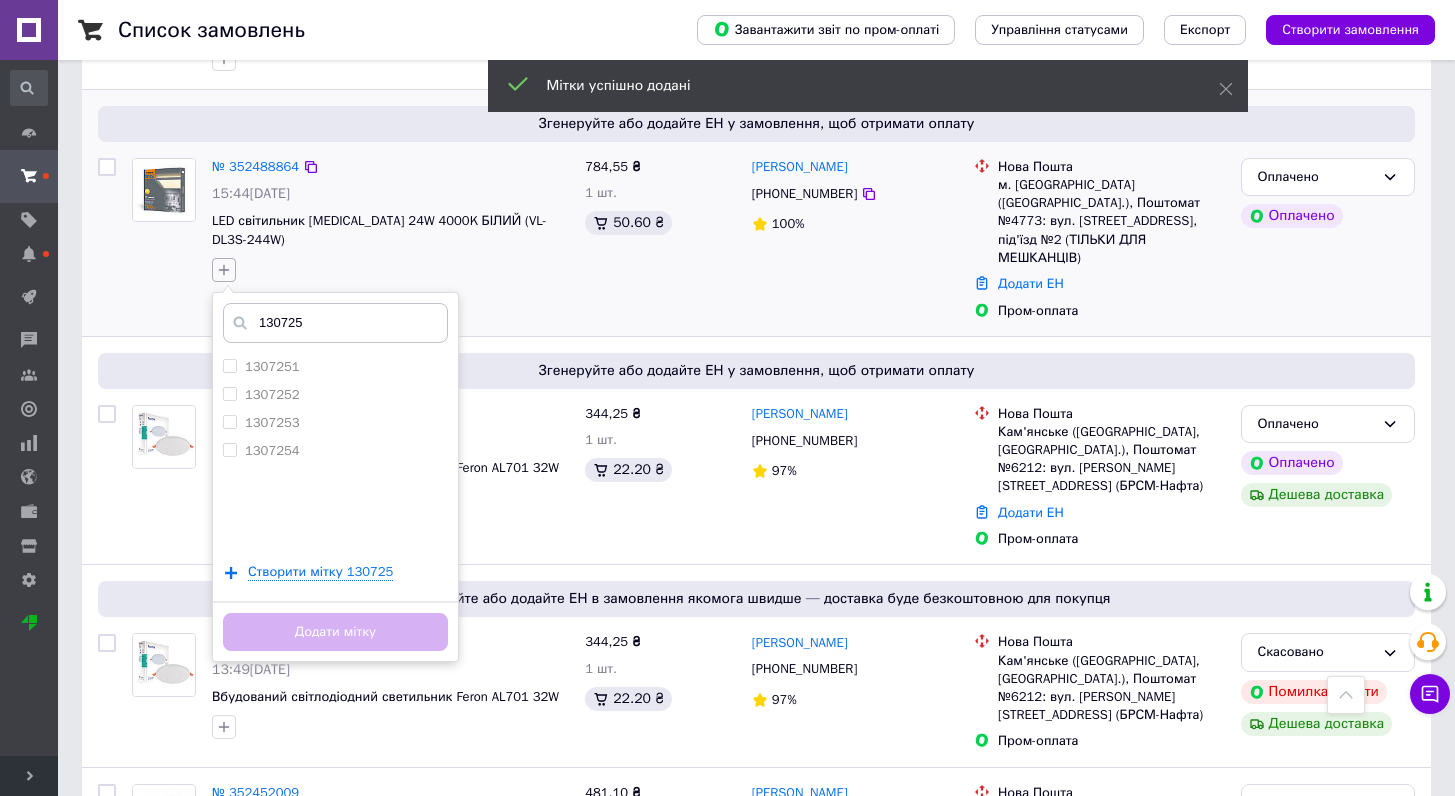 type on "1307255" 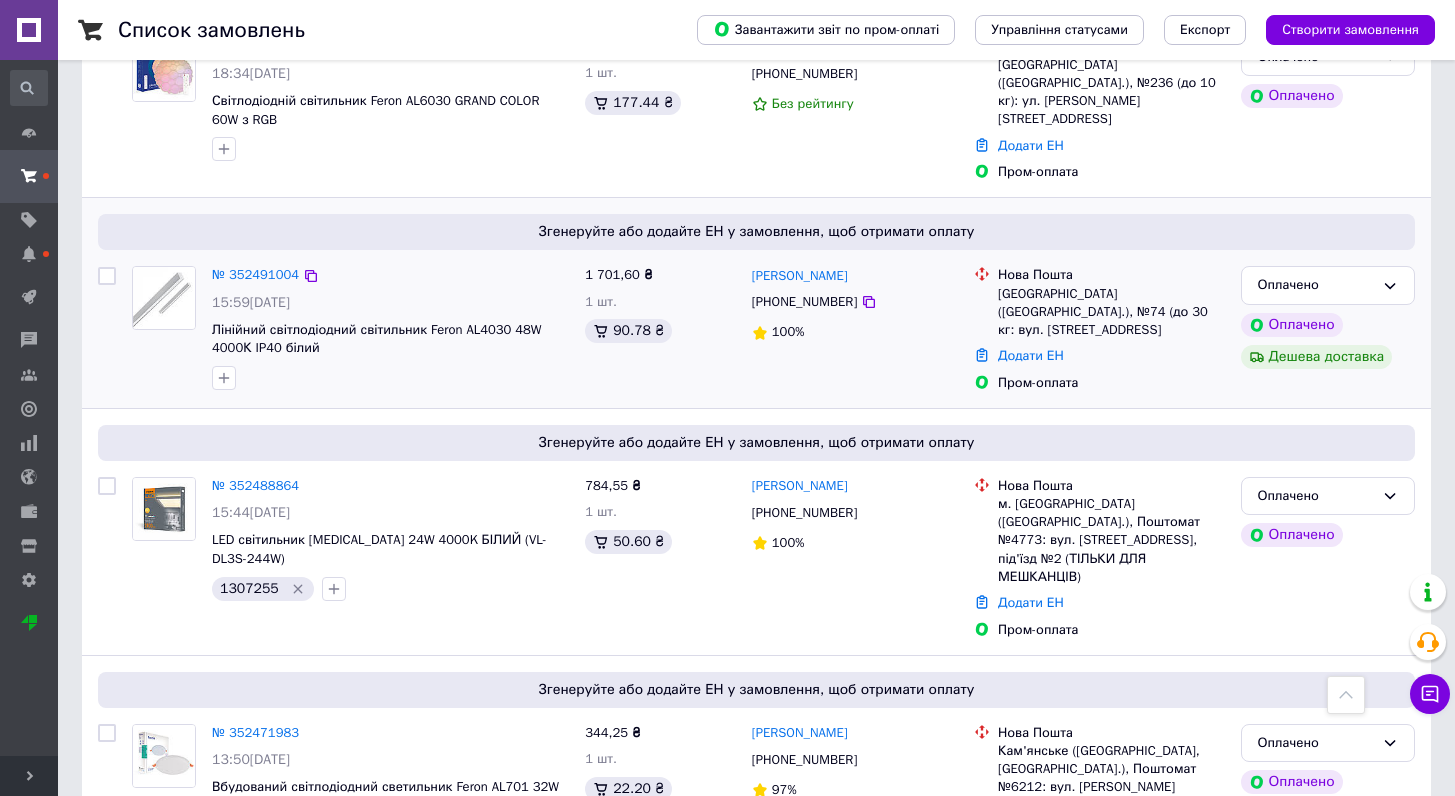 scroll, scrollTop: 646, scrollLeft: 0, axis: vertical 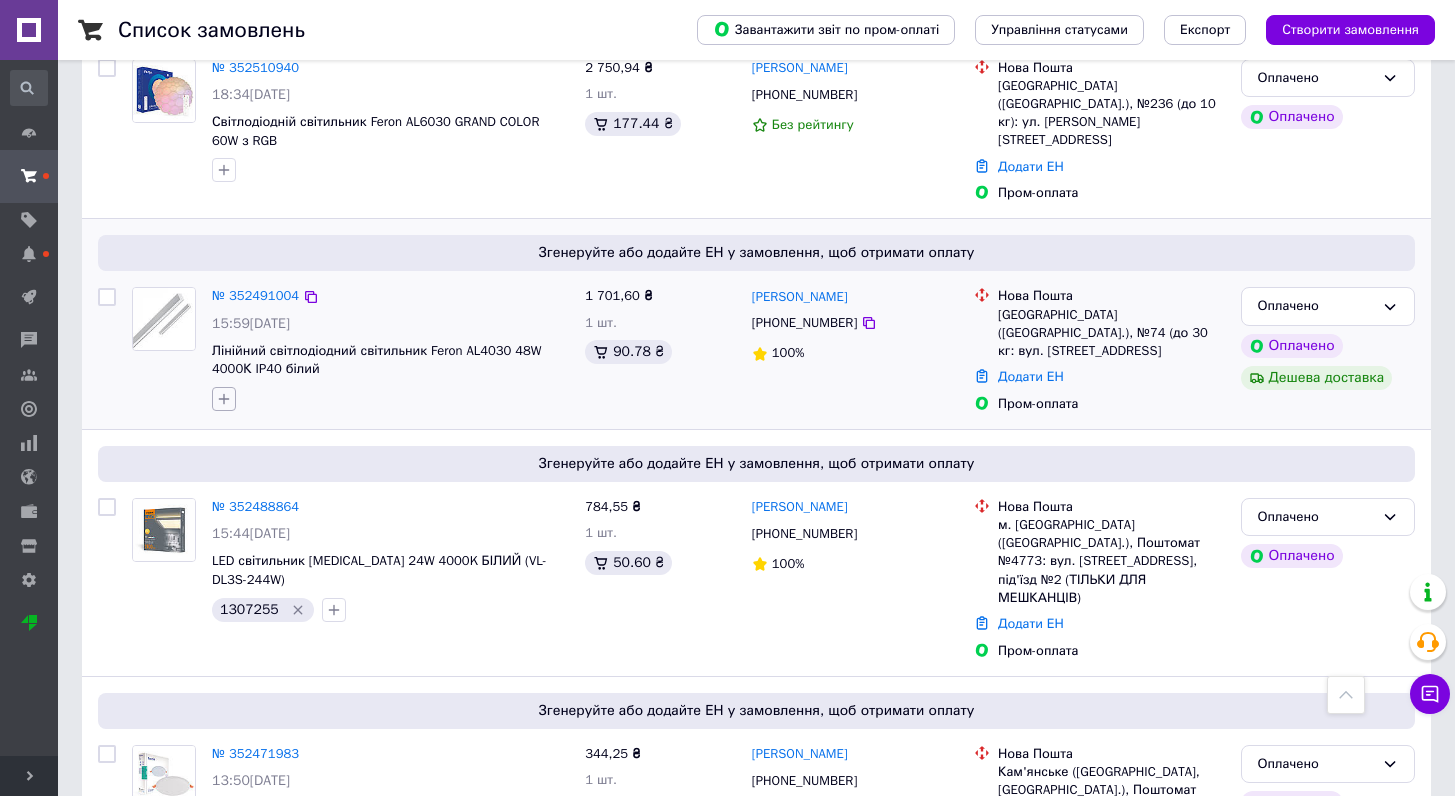 click 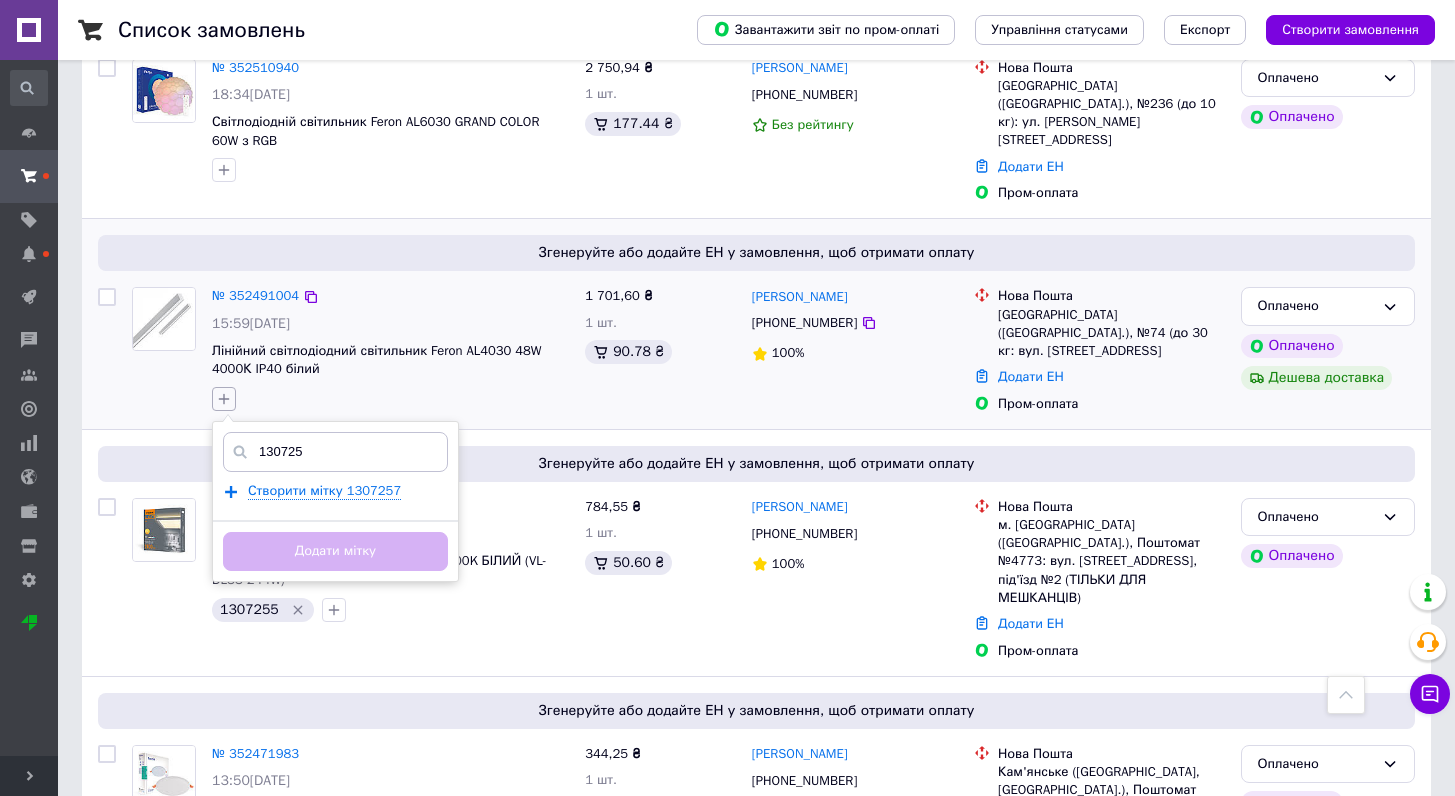 type on "1307256" 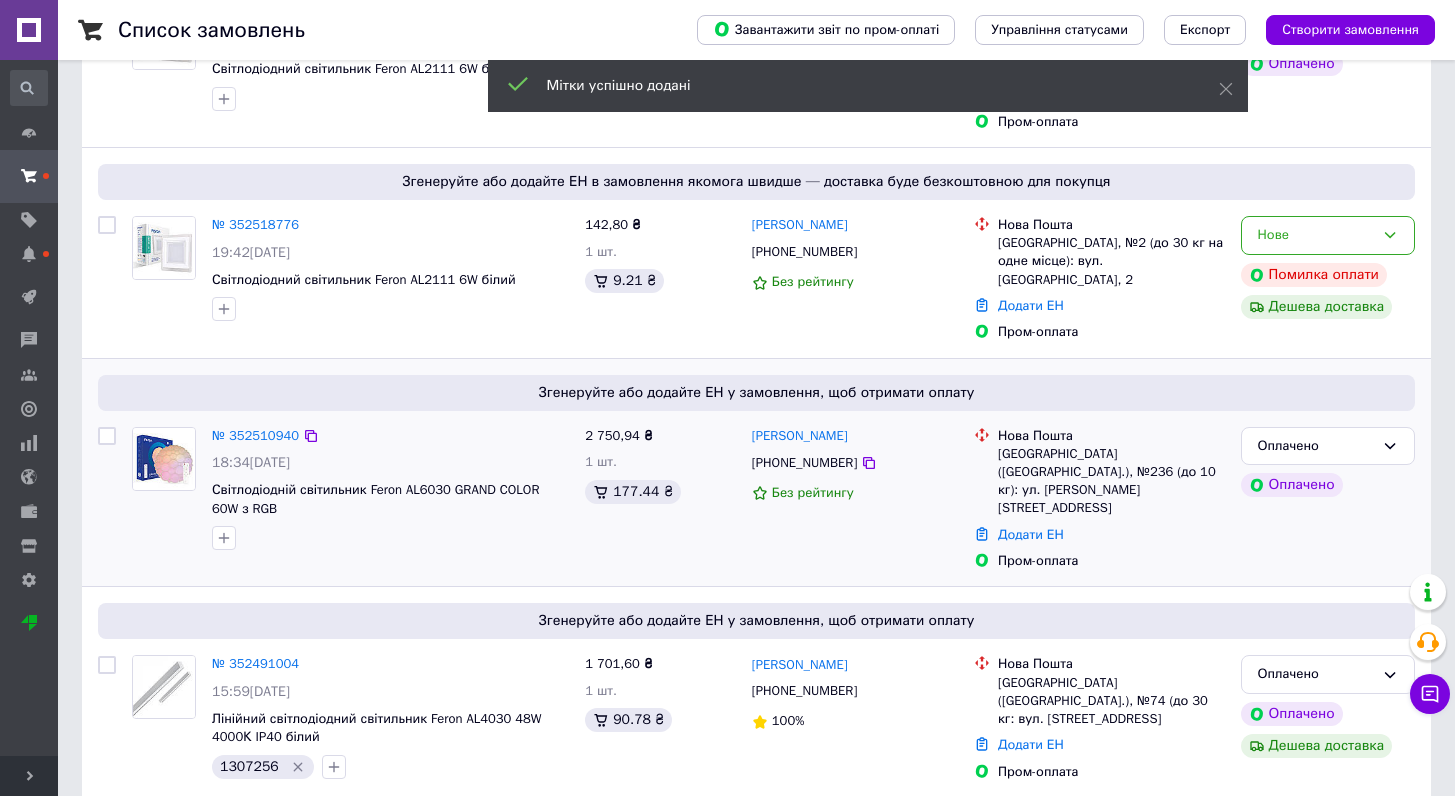 scroll, scrollTop: 346, scrollLeft: 0, axis: vertical 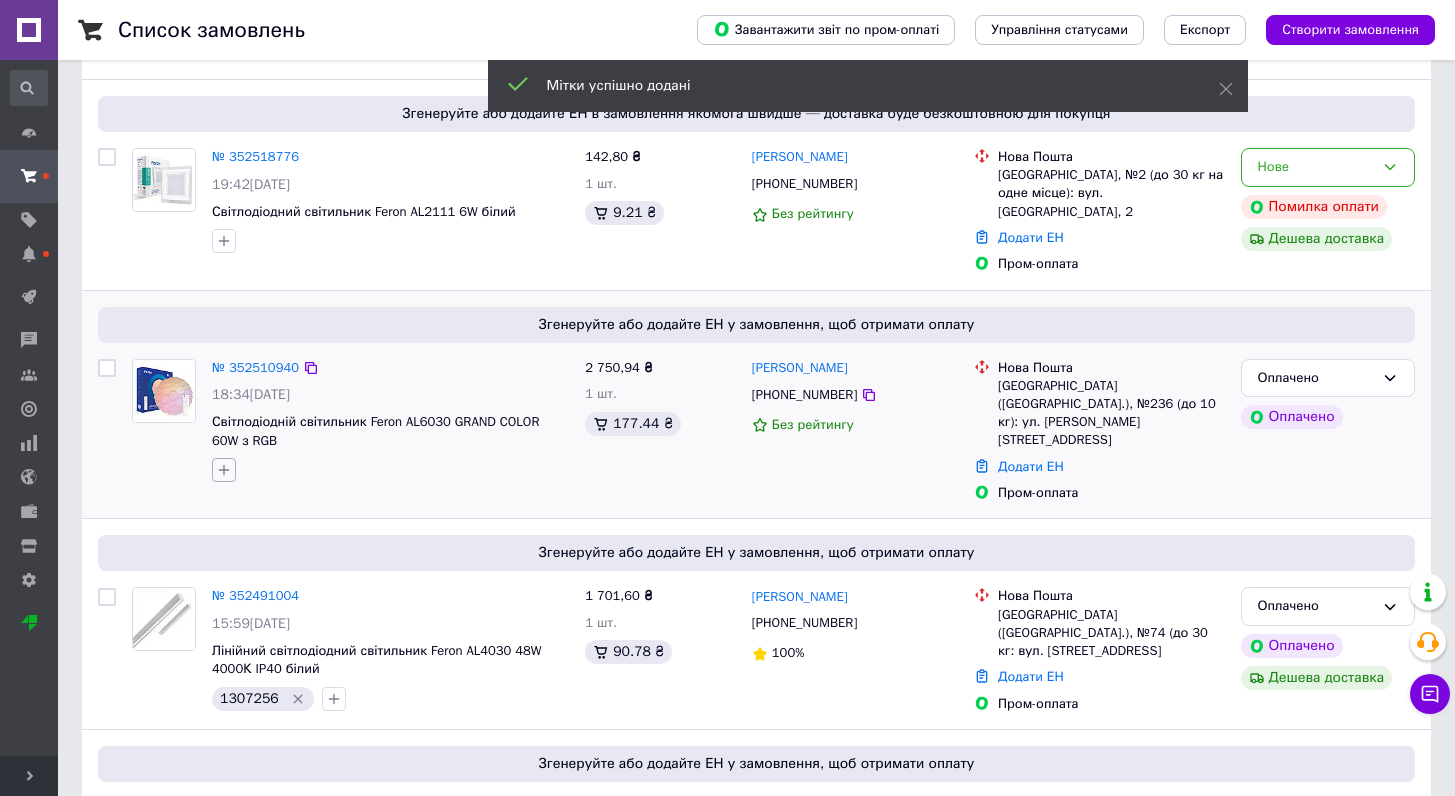 click 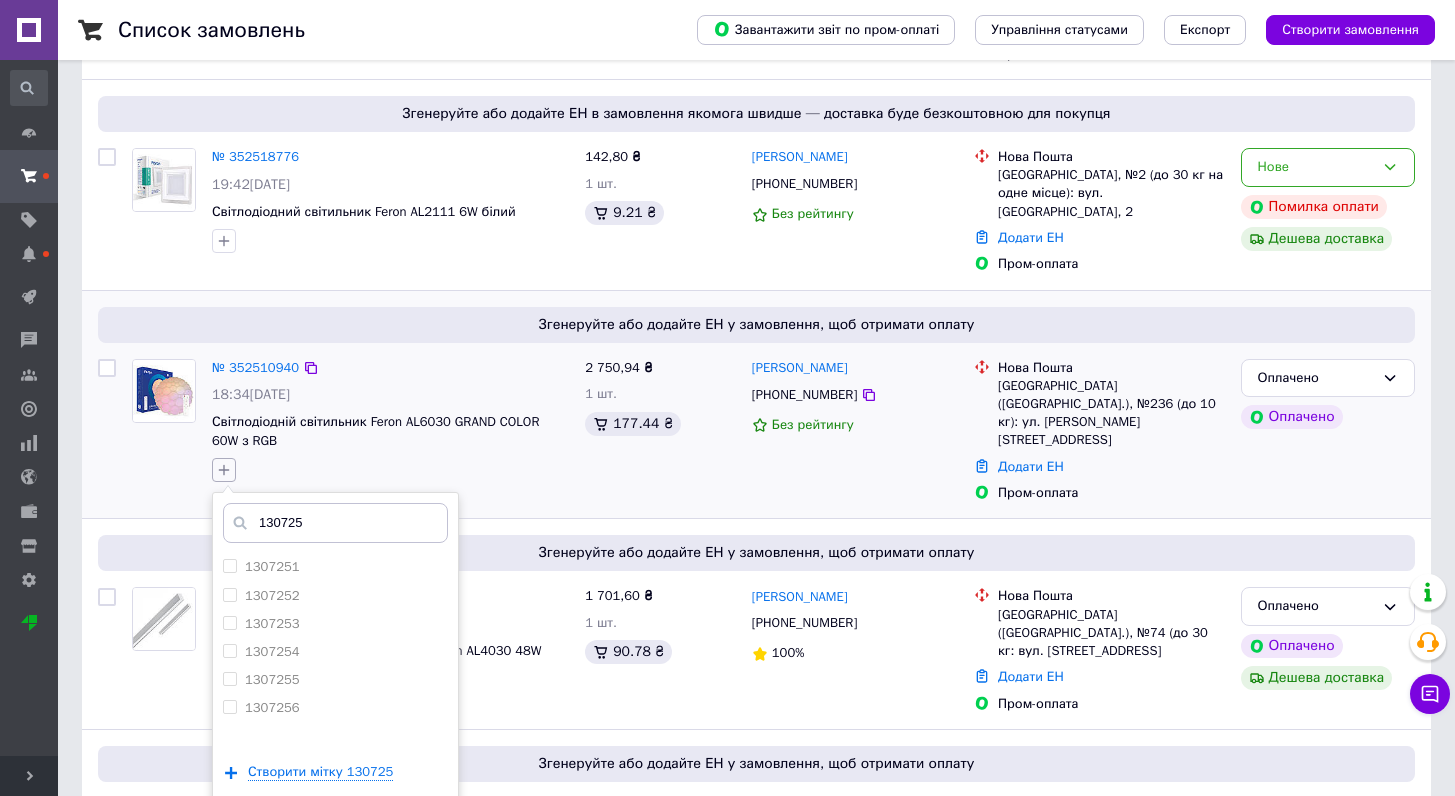 type on "1307257" 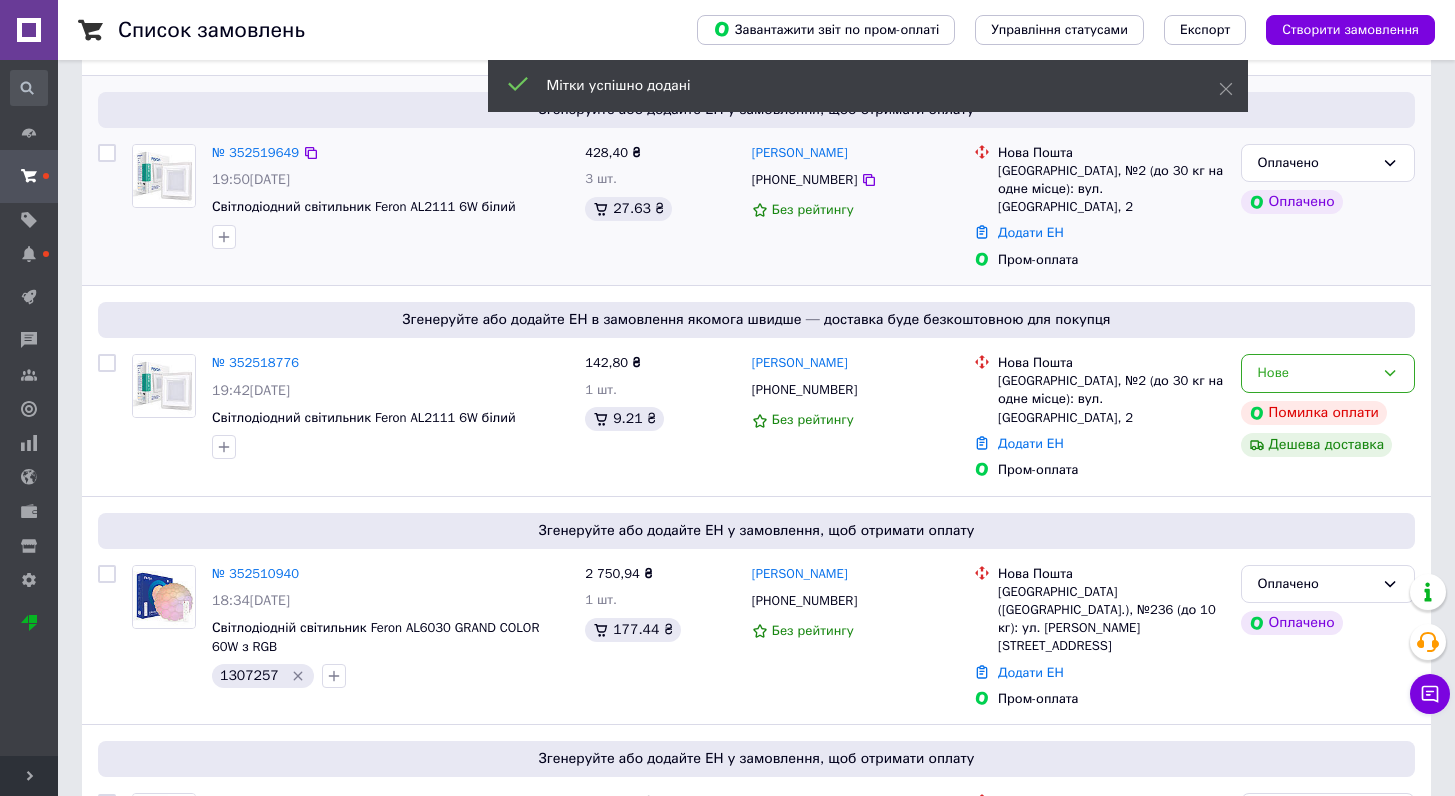 scroll, scrollTop: 124, scrollLeft: 0, axis: vertical 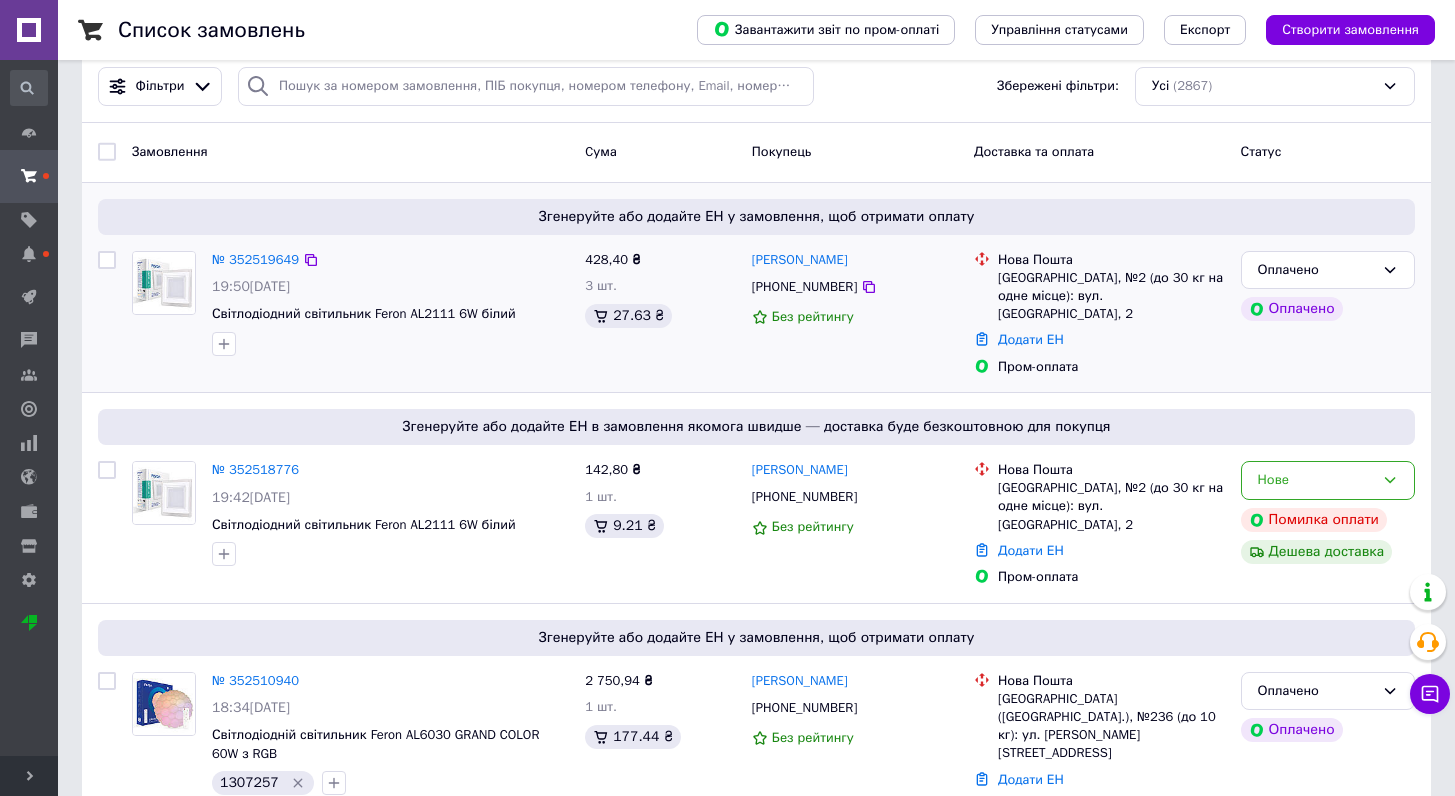 click at bounding box center (224, 344) 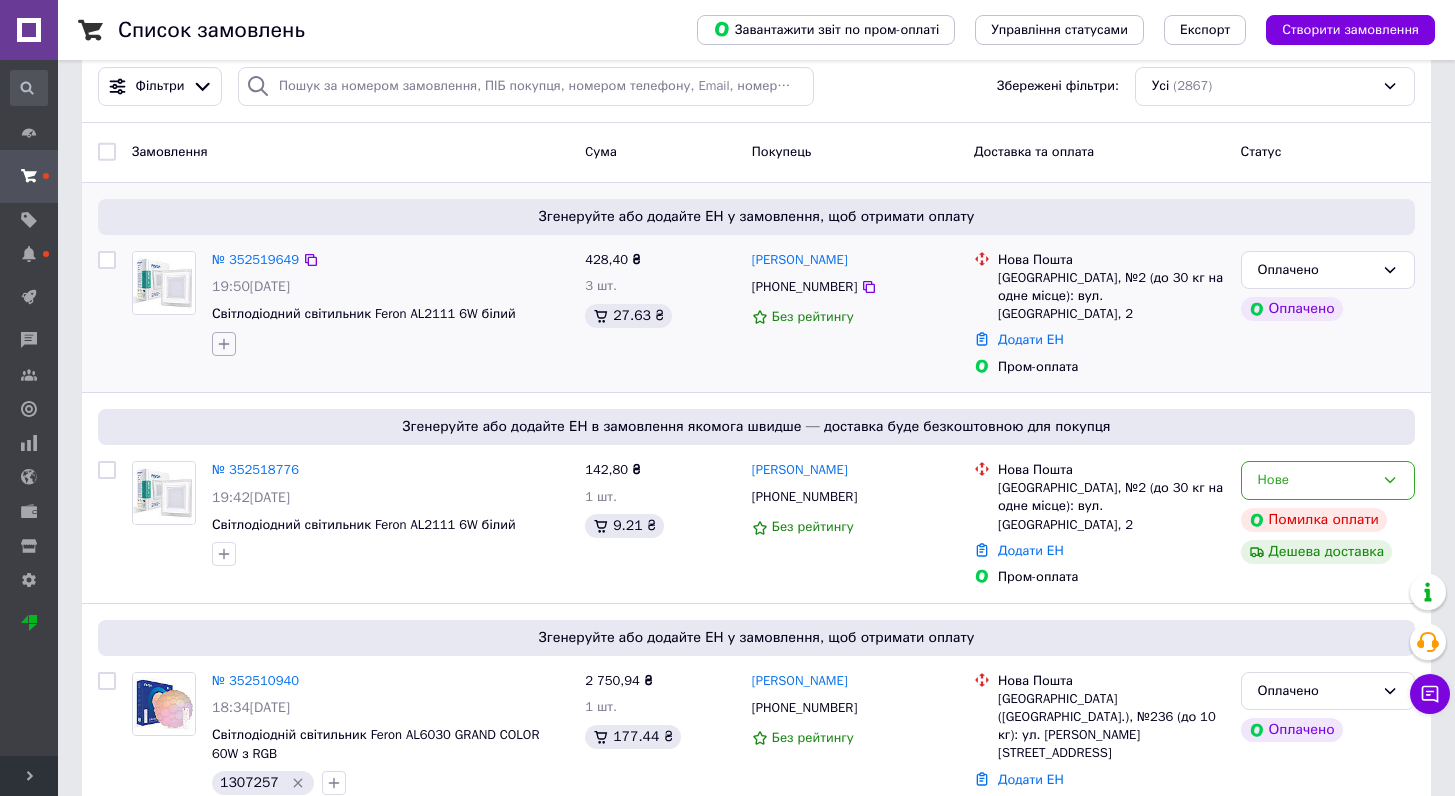 click at bounding box center [224, 344] 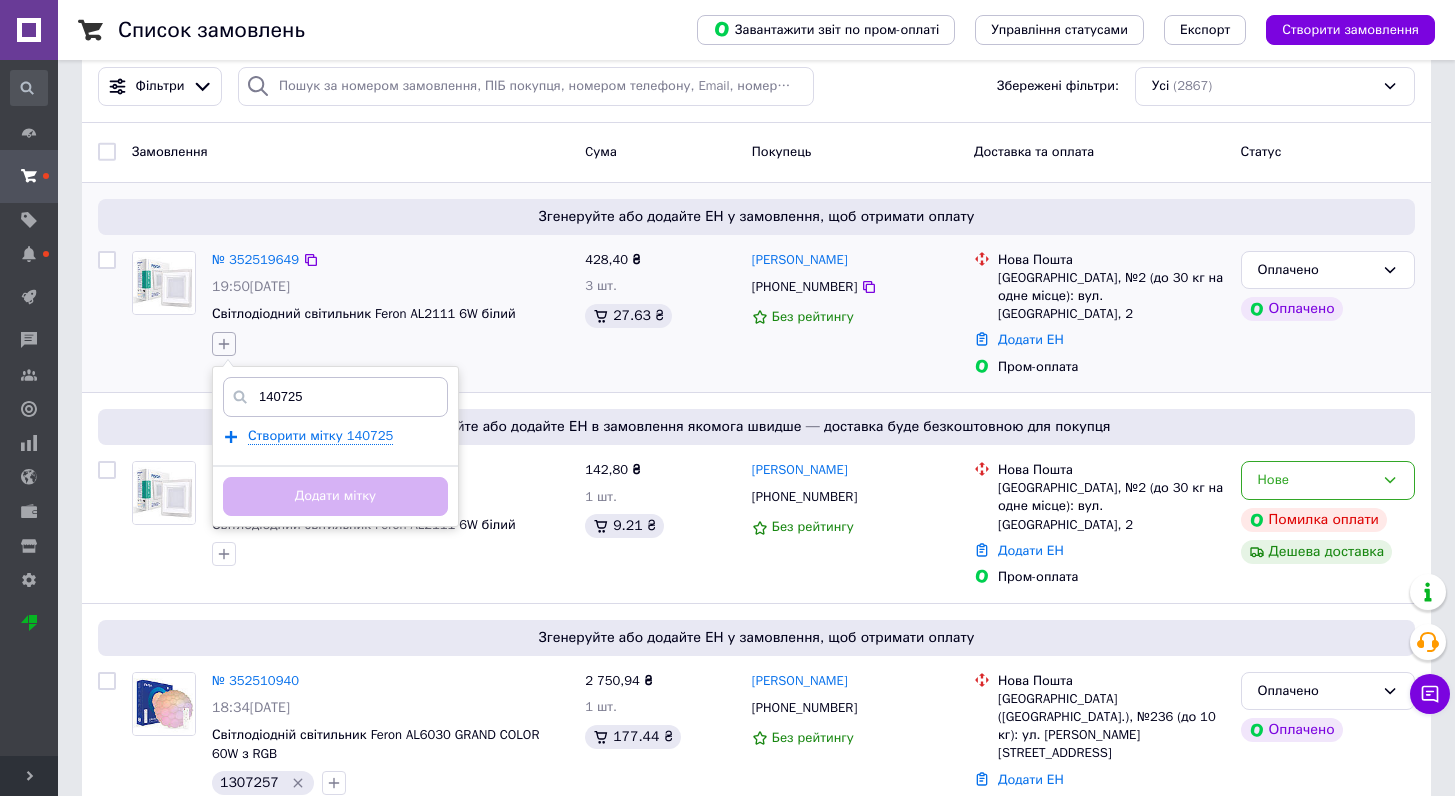 type on "1407251" 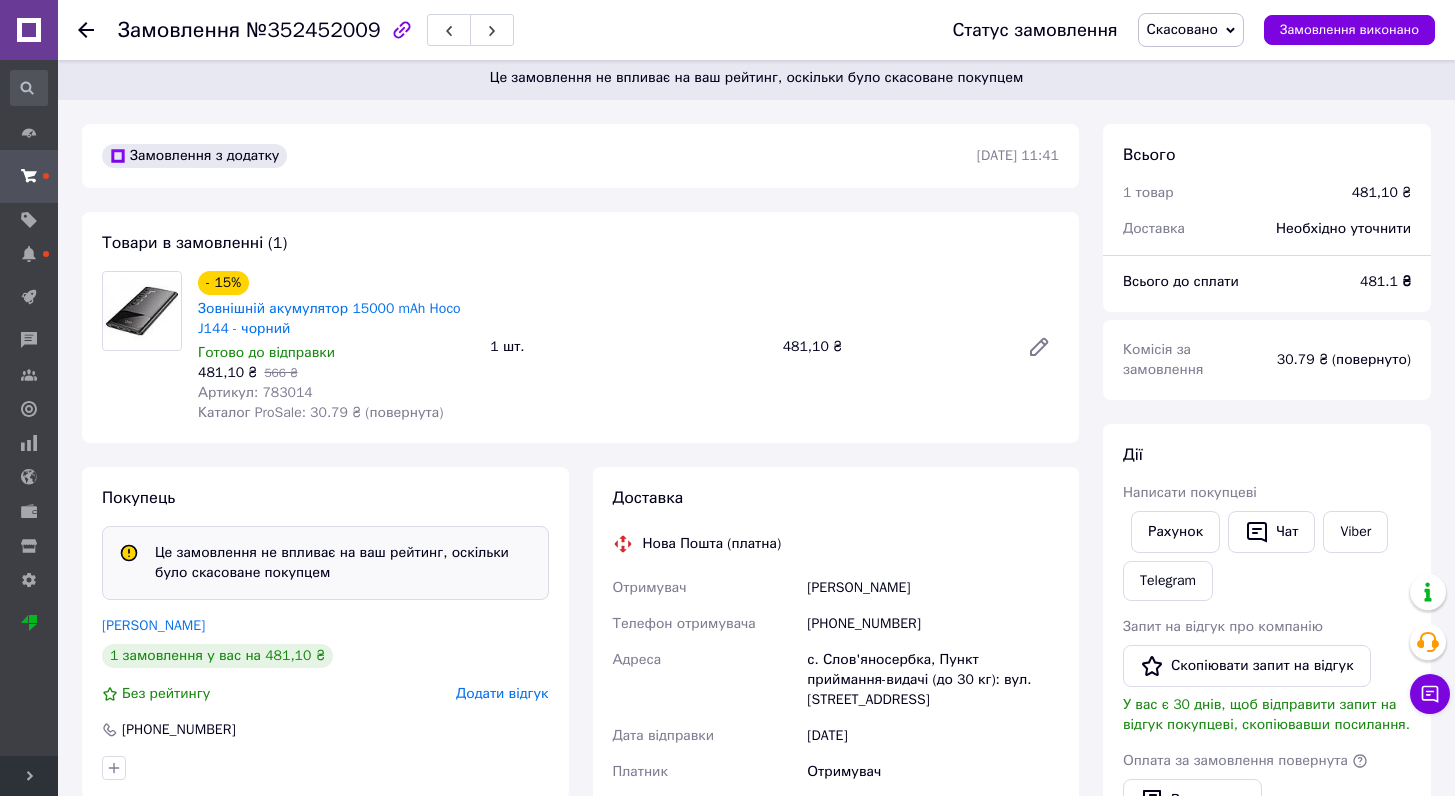 scroll, scrollTop: 4, scrollLeft: 0, axis: vertical 